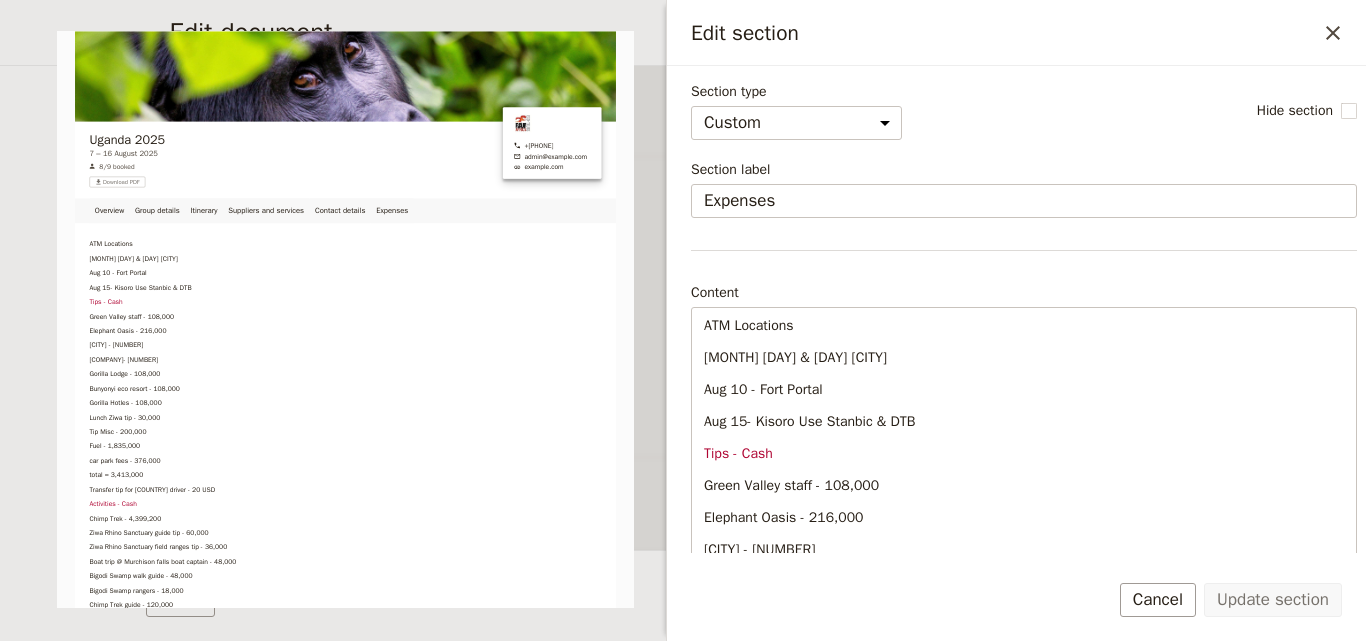select on "CUSTOM" 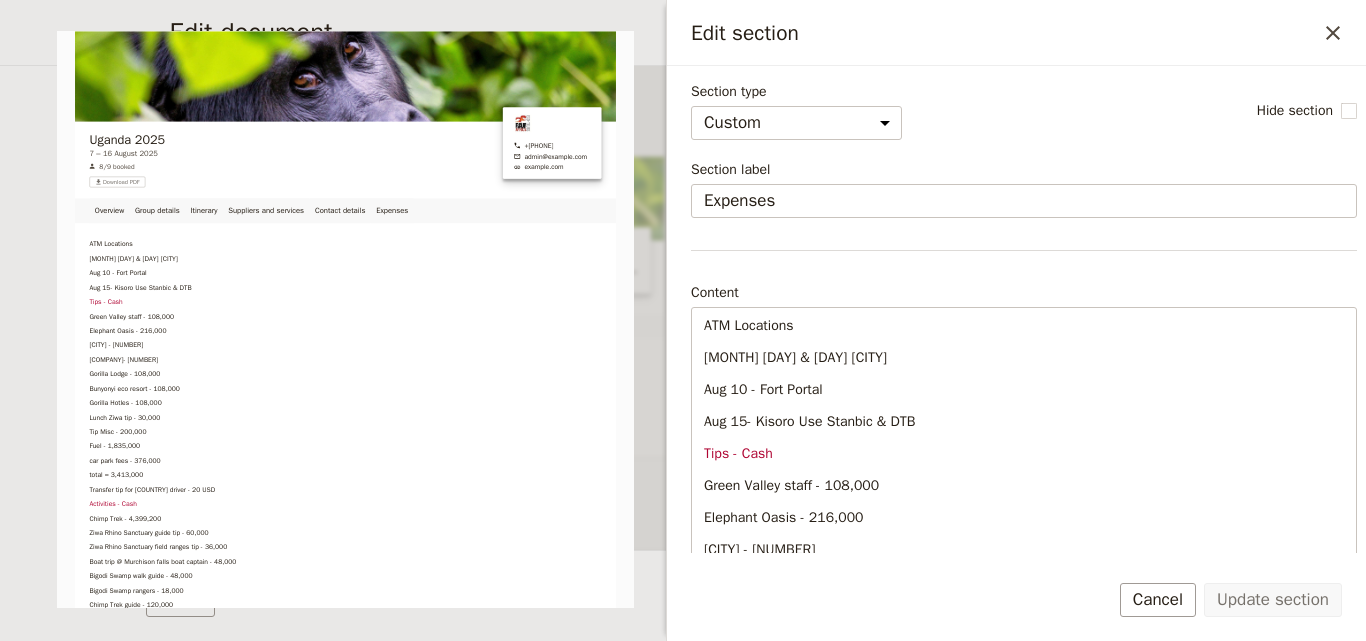 scroll, scrollTop: 0, scrollLeft: 0, axis: both 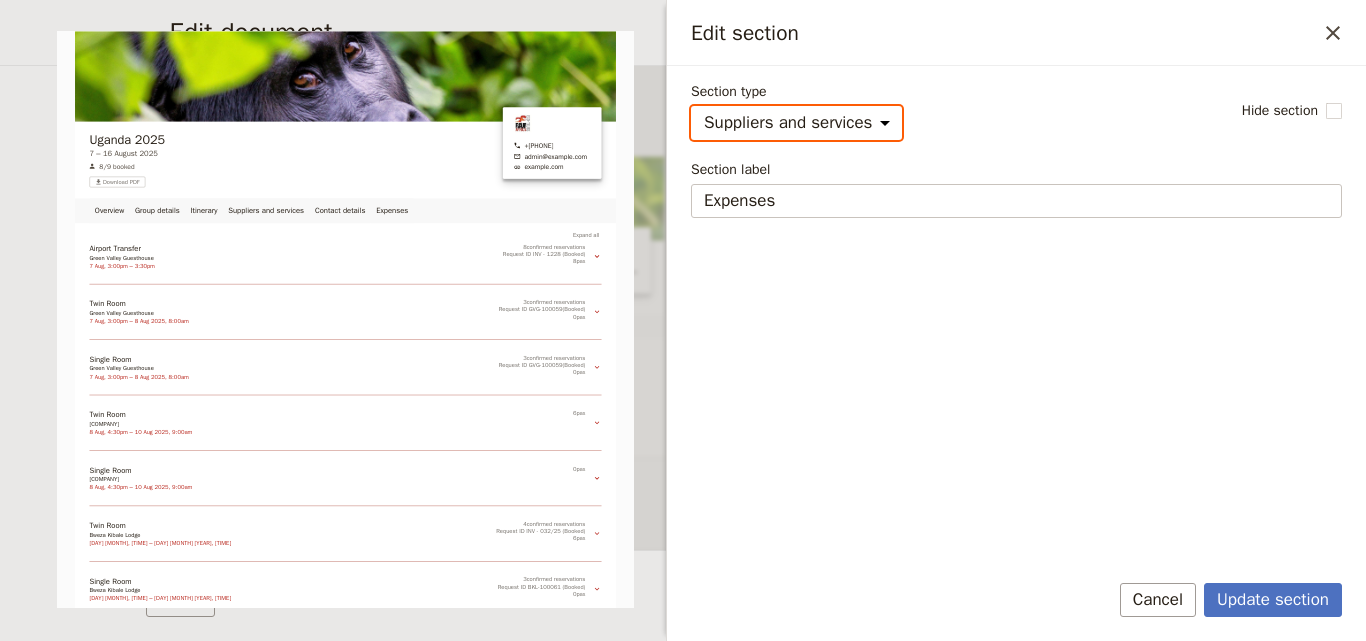select on "CUSTOM" 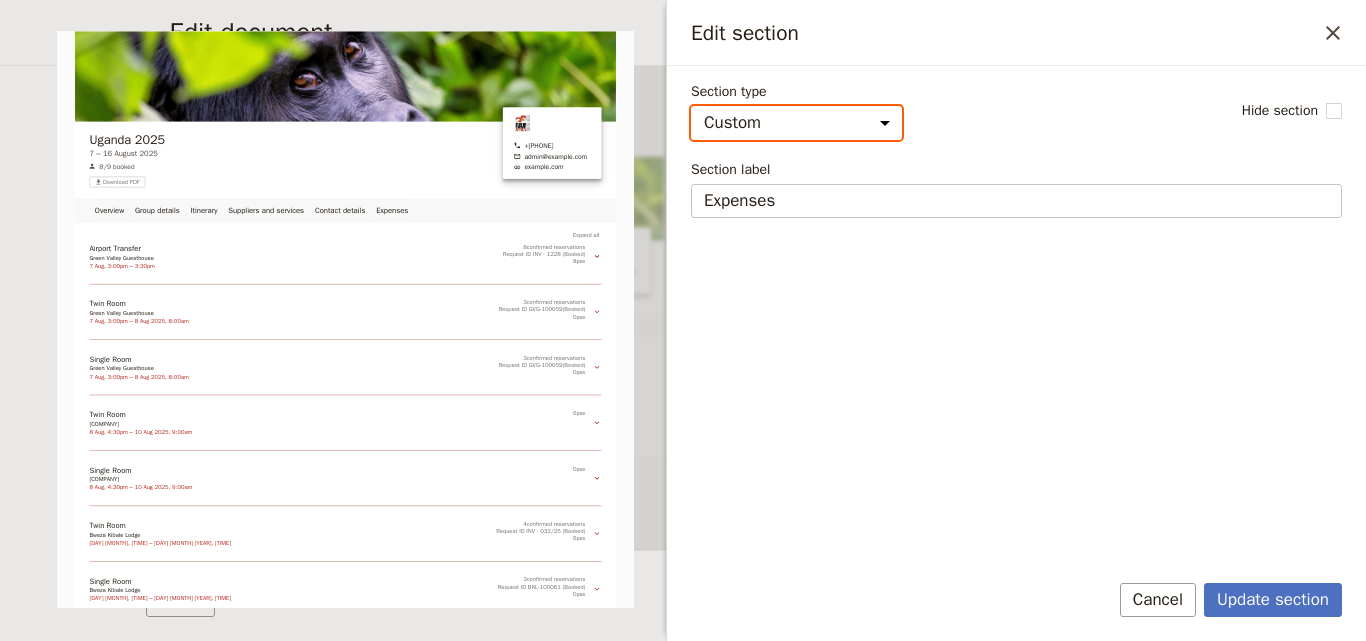 select on "default" 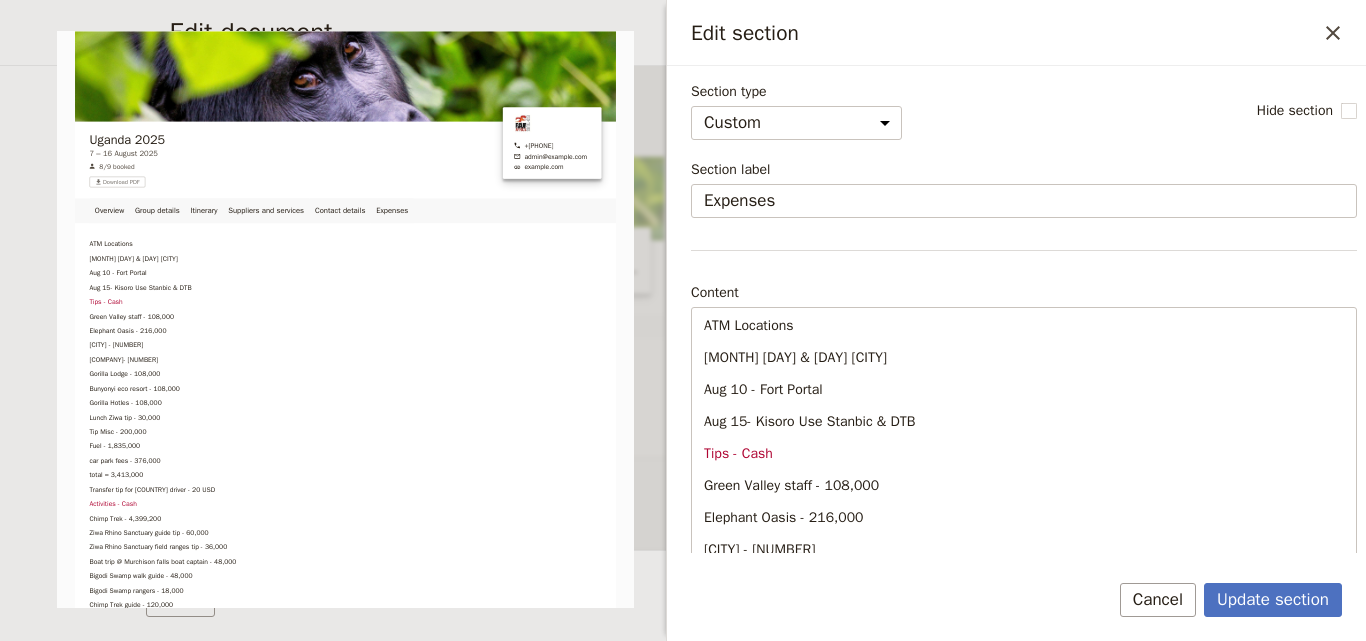 click on "Section label" at bounding box center [1024, 170] 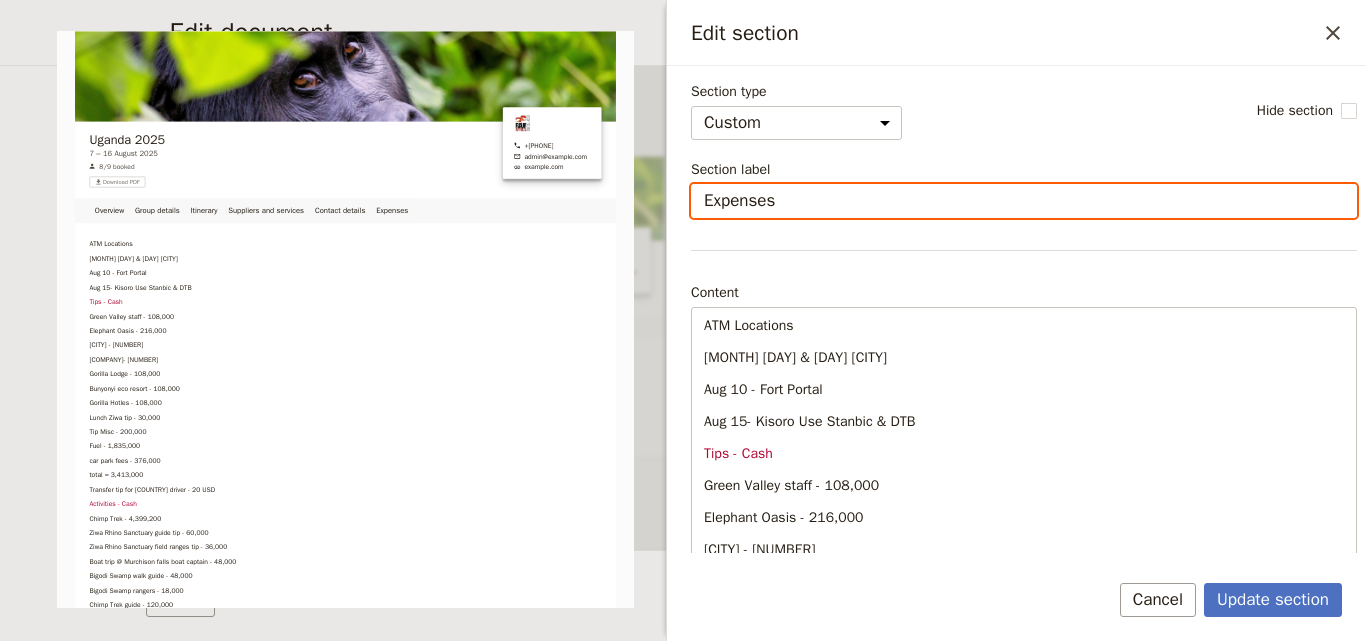 click on "Expenses" at bounding box center [1024, 201] 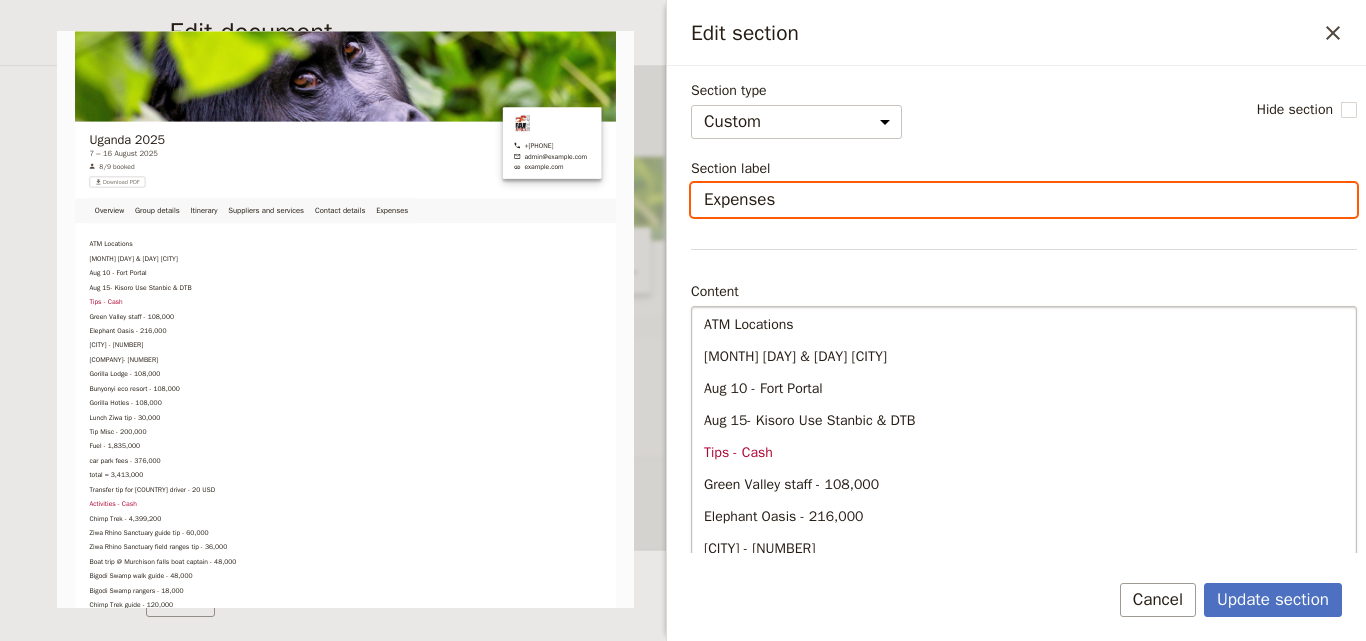 scroll, scrollTop: 0, scrollLeft: 0, axis: both 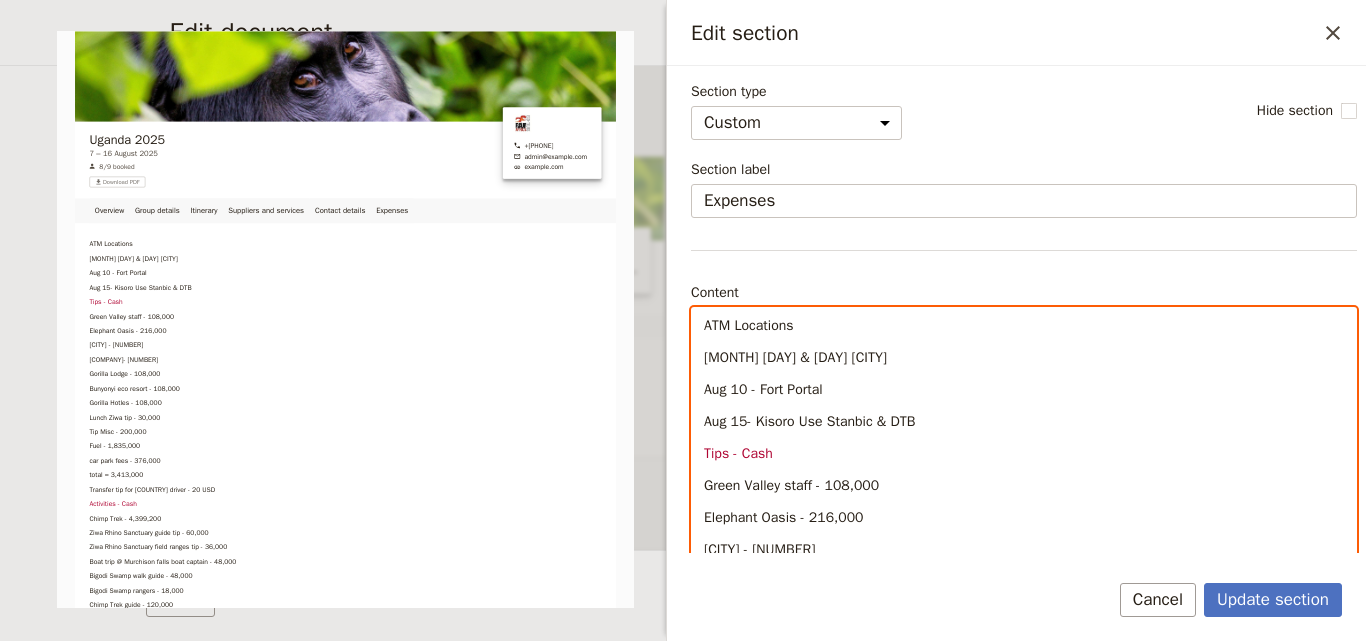 click on "[MONTH] [DAY] & [DAY] [CITY]" at bounding box center (1024, 358) 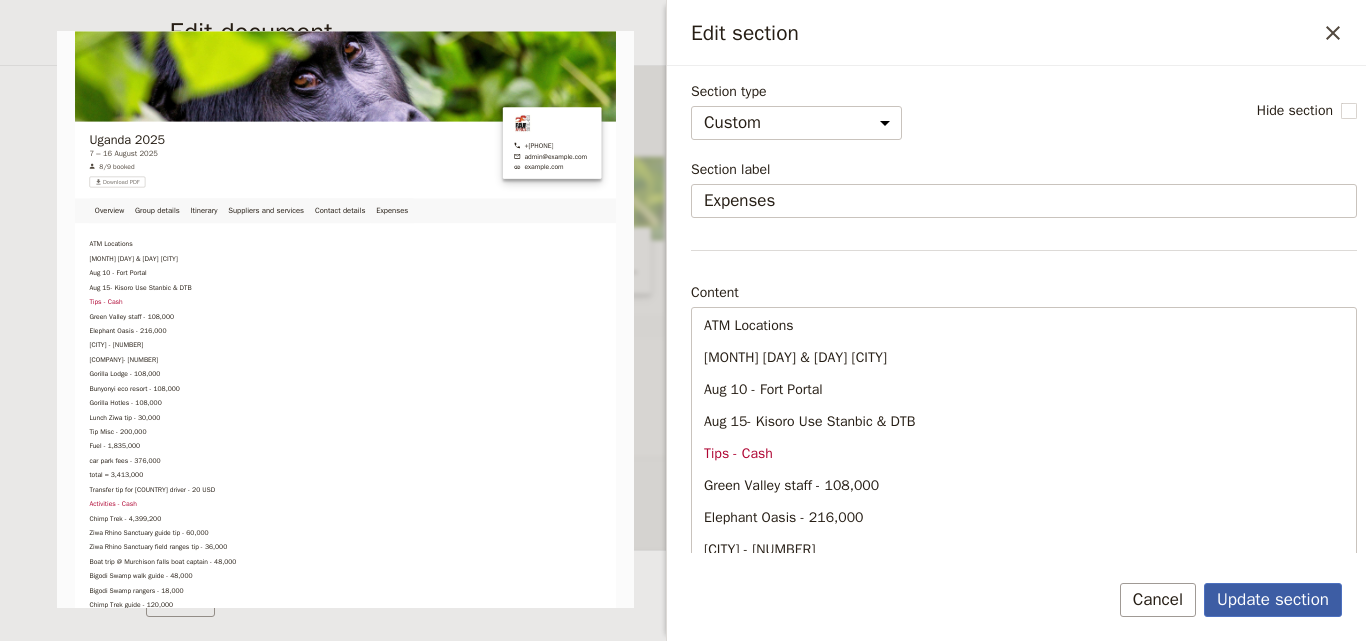 click on "Update section" at bounding box center (1273, 600) 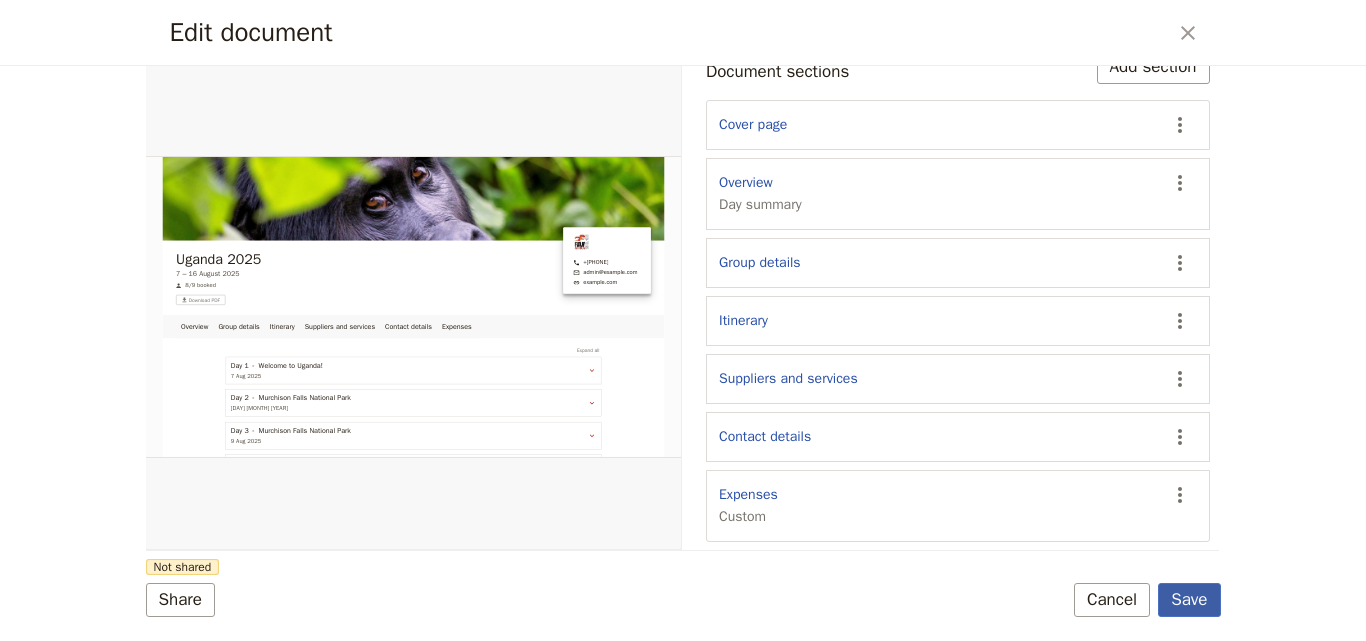 click on "Save" at bounding box center (1189, 600) 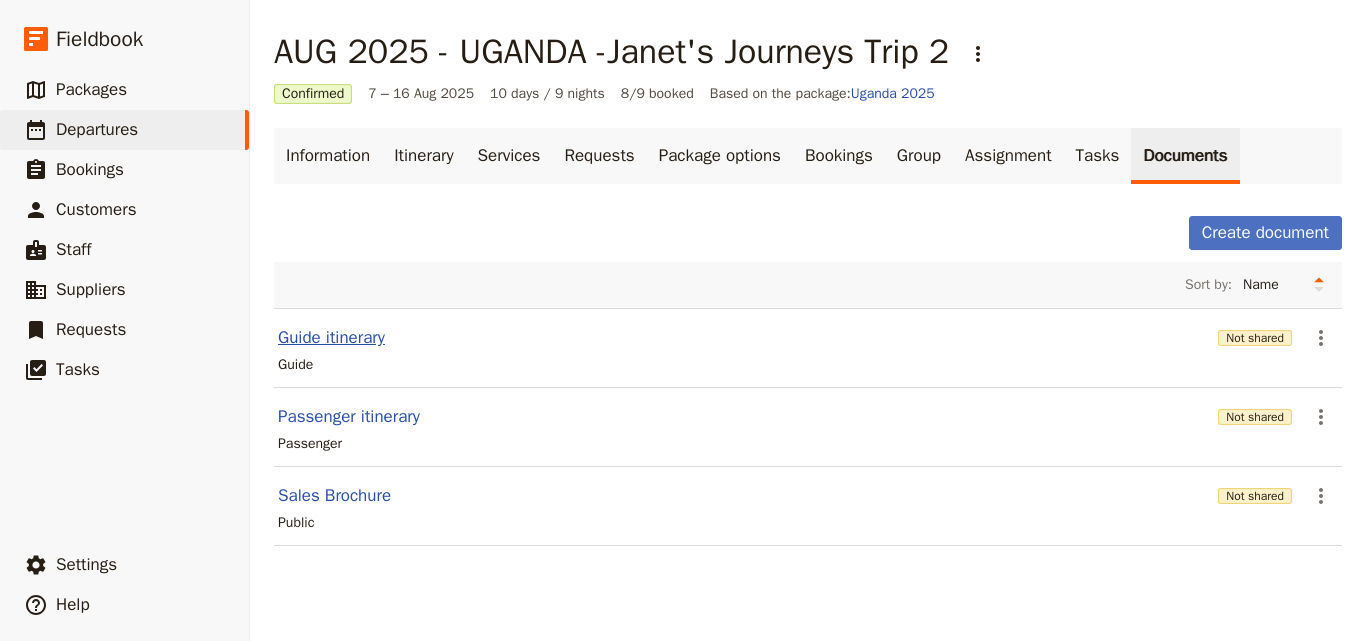 click on "Guide itinerary" at bounding box center (331, 338) 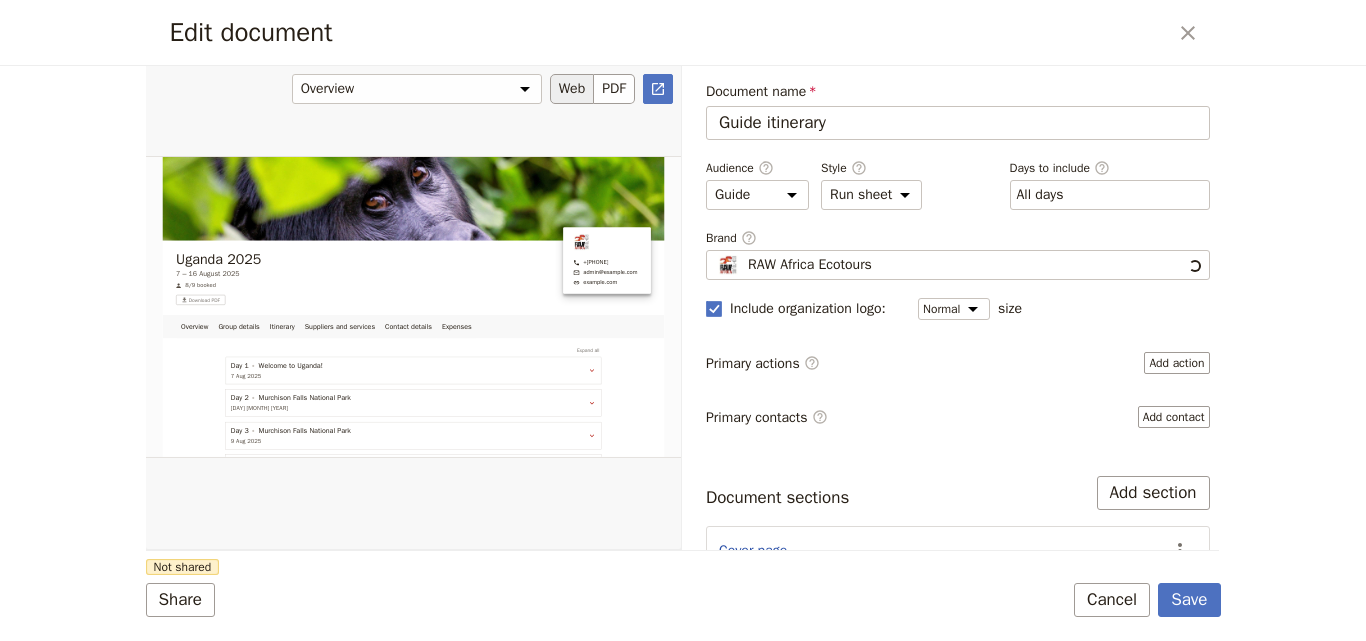 scroll, scrollTop: 0, scrollLeft: 0, axis: both 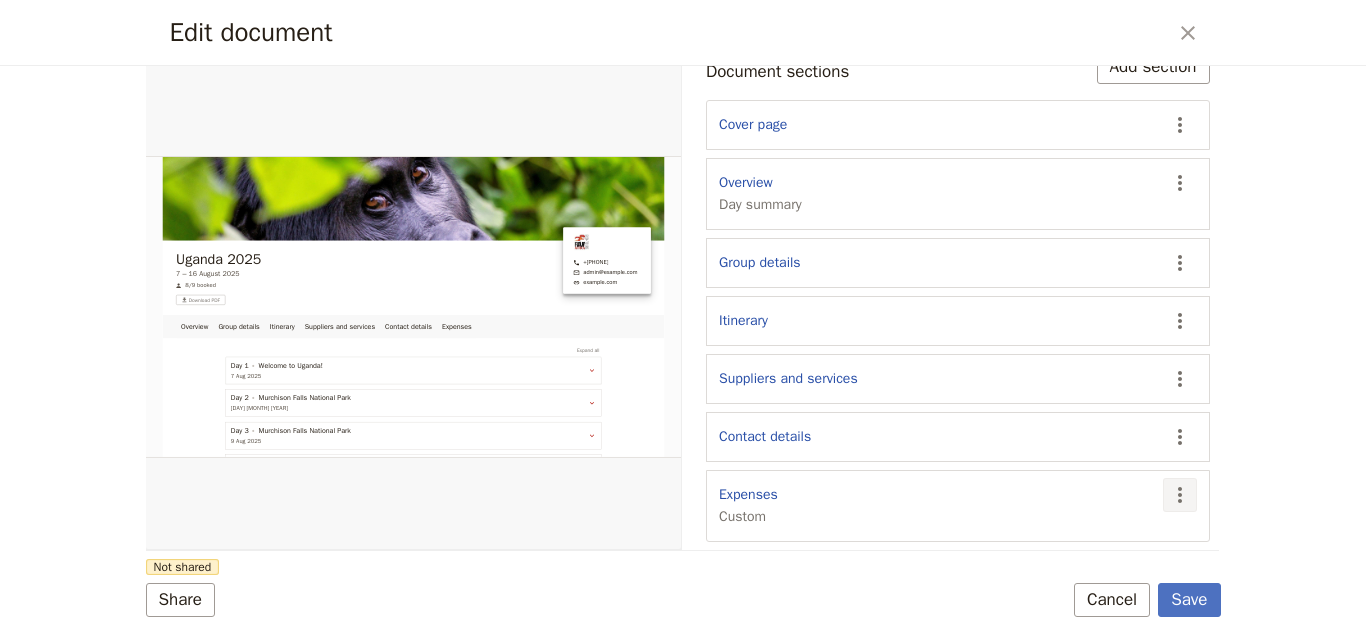 click 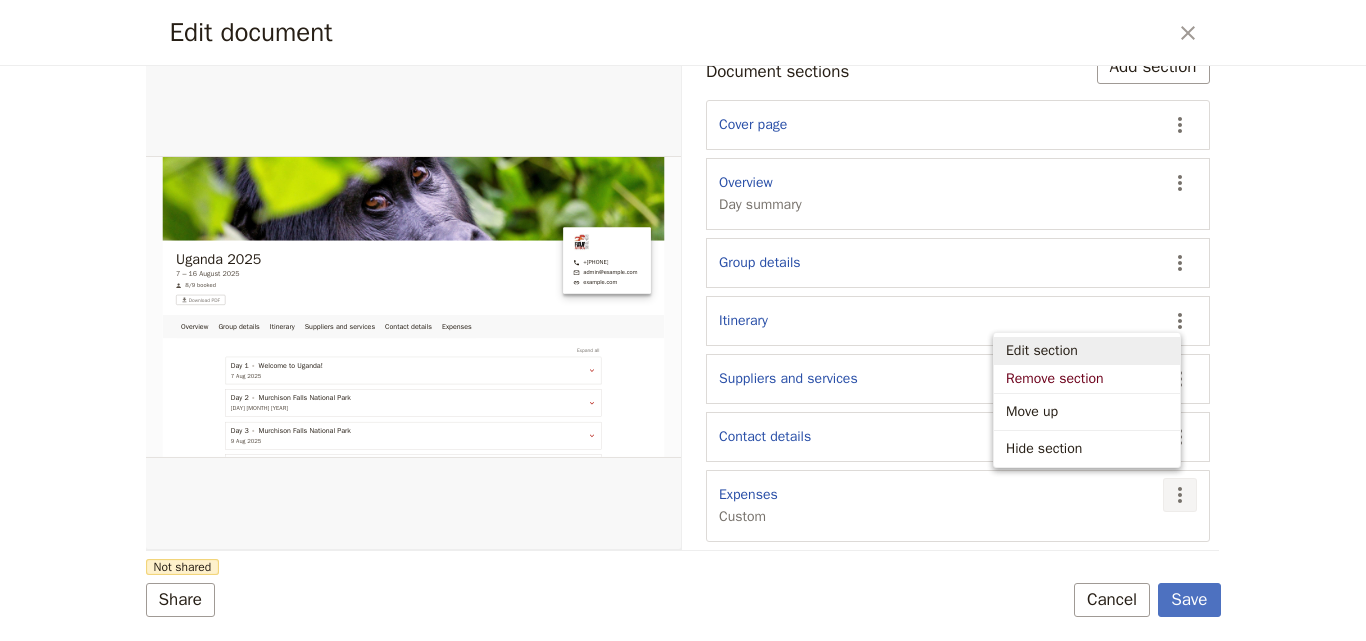 click on "Edit section" at bounding box center [1042, 351] 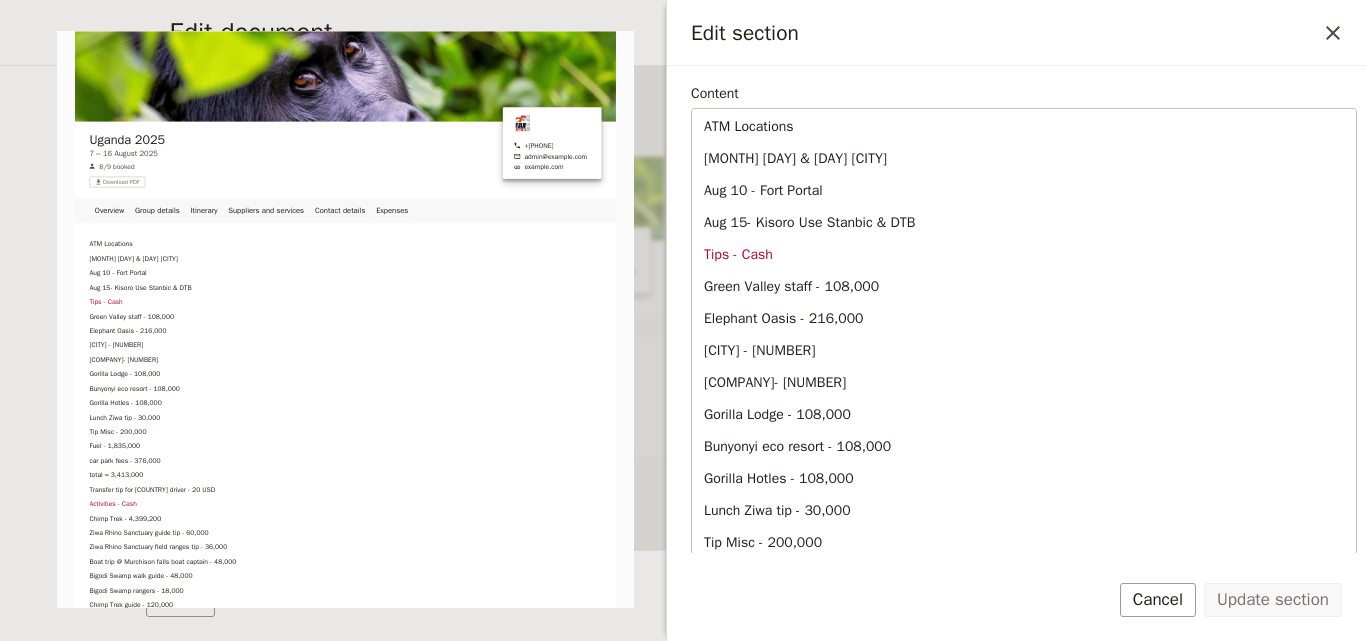 scroll, scrollTop: 200, scrollLeft: 0, axis: vertical 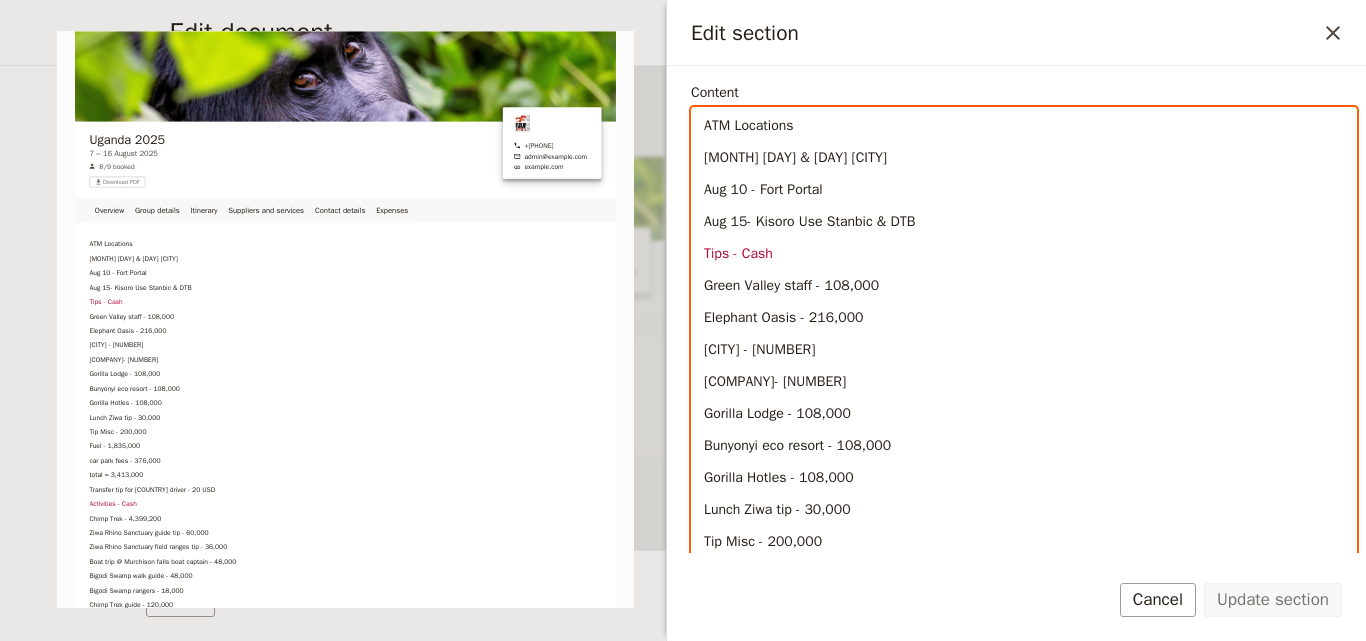 click on "Tips - Cash" at bounding box center [1024, 254] 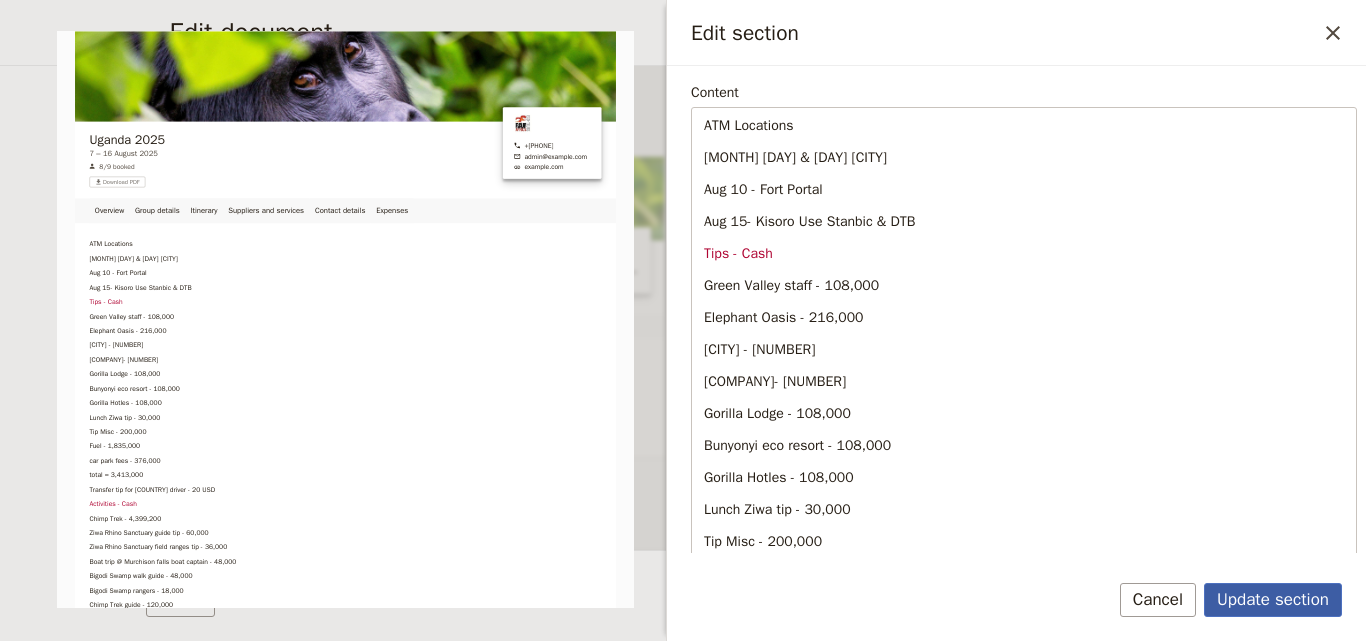 click on "Update section" at bounding box center [1273, 600] 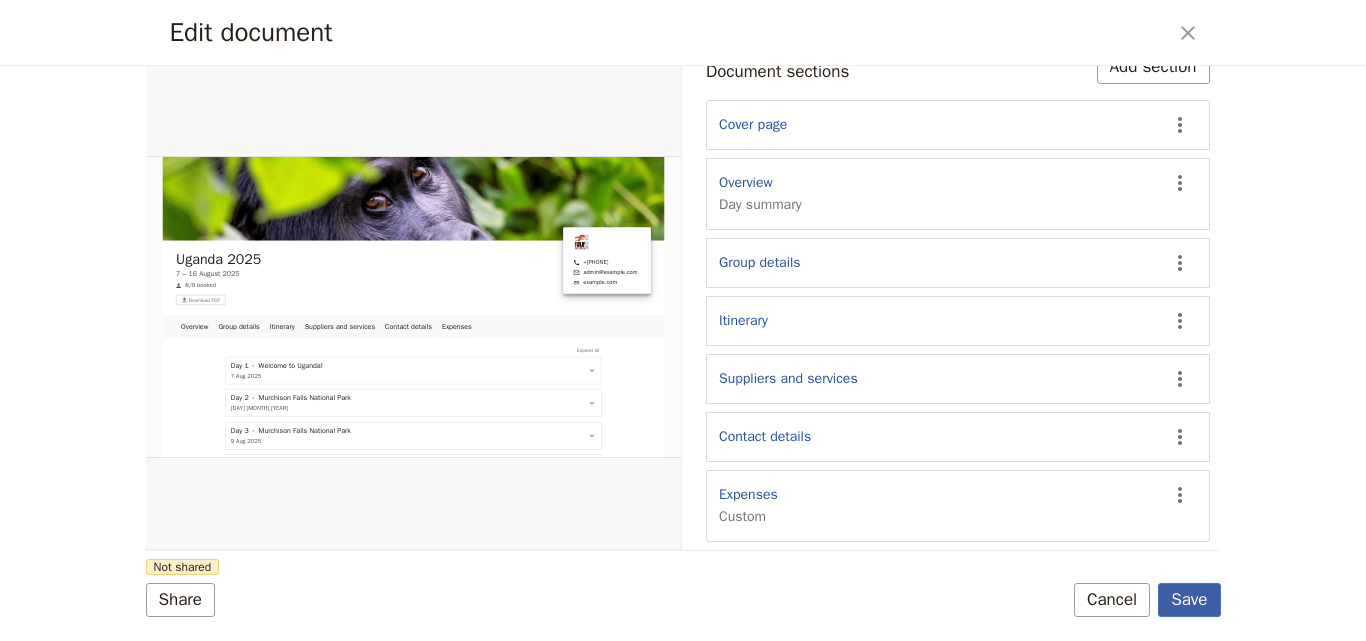 click on "Save" at bounding box center [1189, 600] 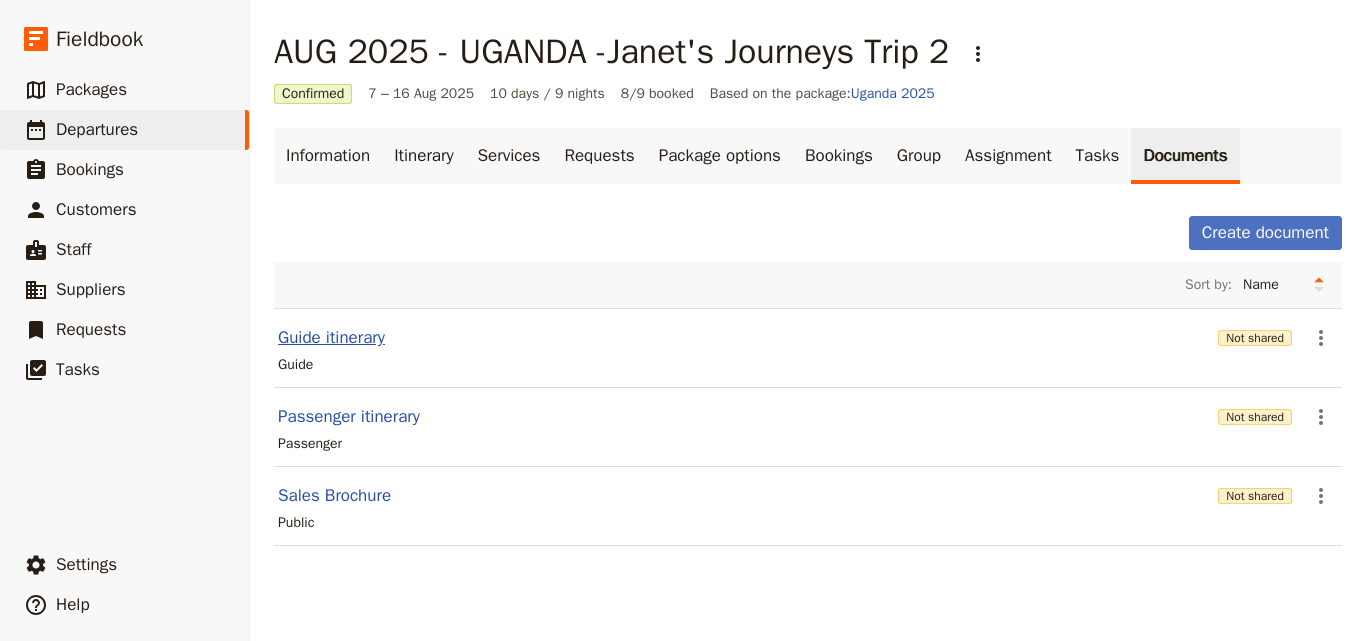 click on "Guide itinerary" at bounding box center (331, 338) 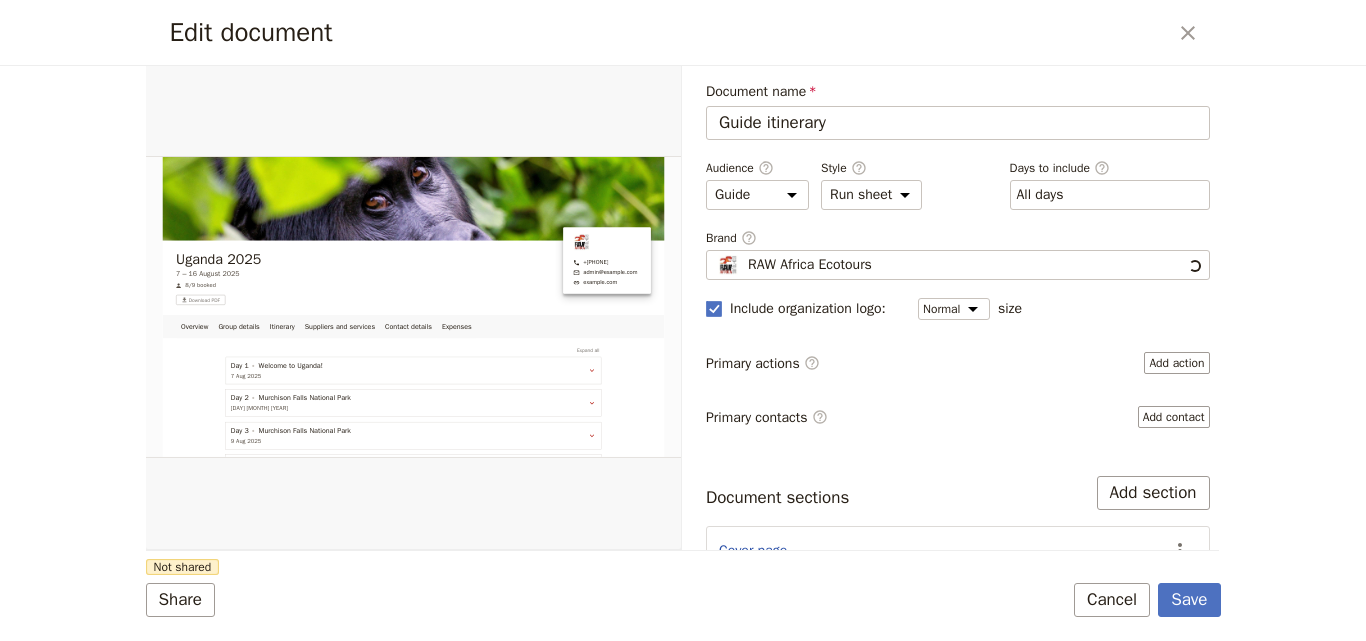 scroll, scrollTop: 0, scrollLeft: 0, axis: both 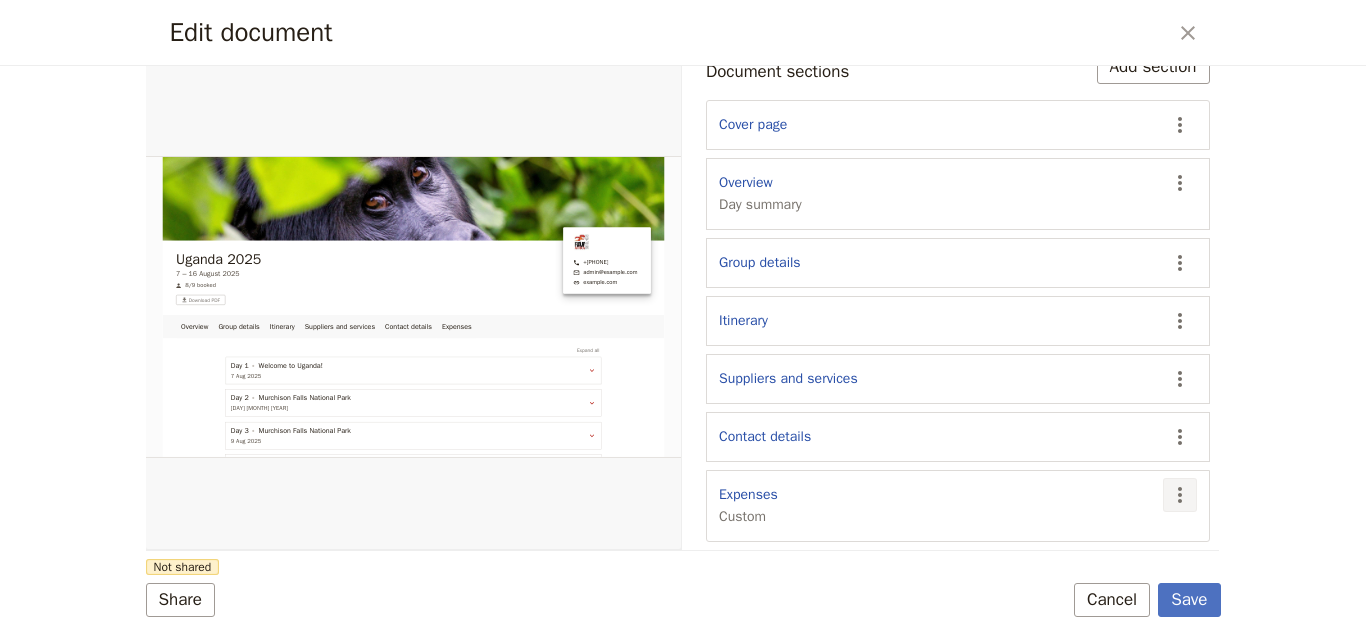 click 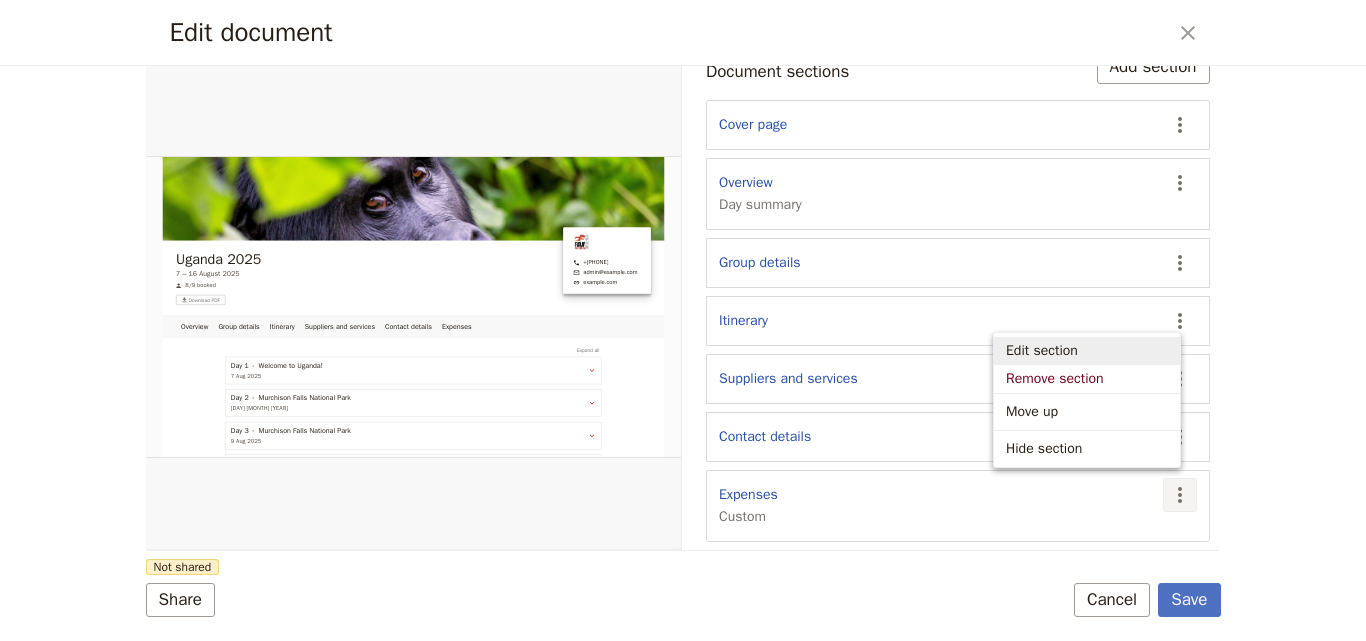 click on "Edit section" at bounding box center [1087, 351] 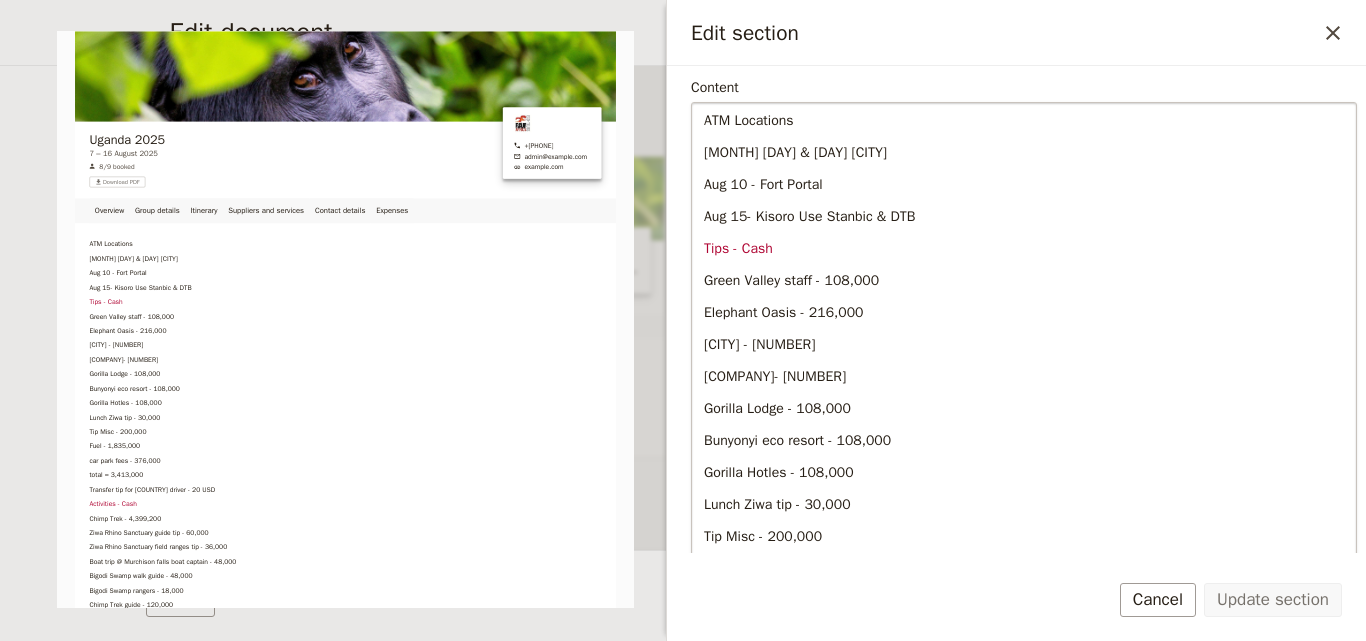 scroll, scrollTop: 300, scrollLeft: 0, axis: vertical 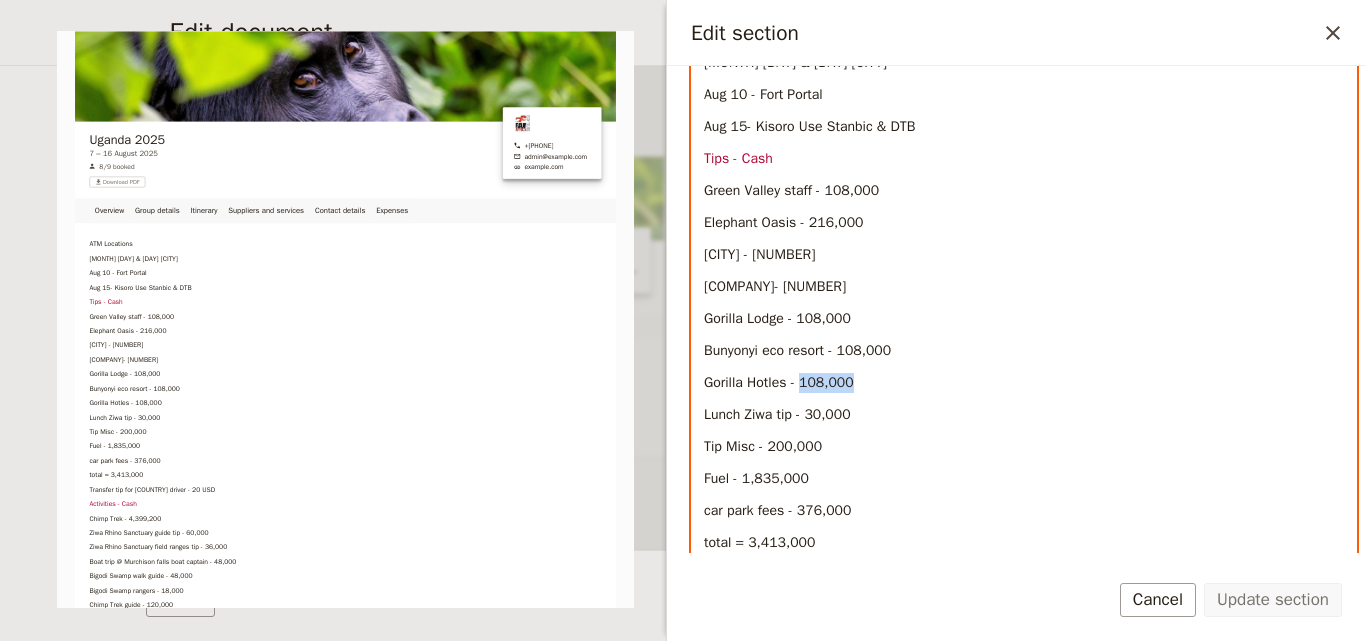drag, startPoint x: 855, startPoint y: 385, endPoint x: 799, endPoint y: 383, distance: 56.0357 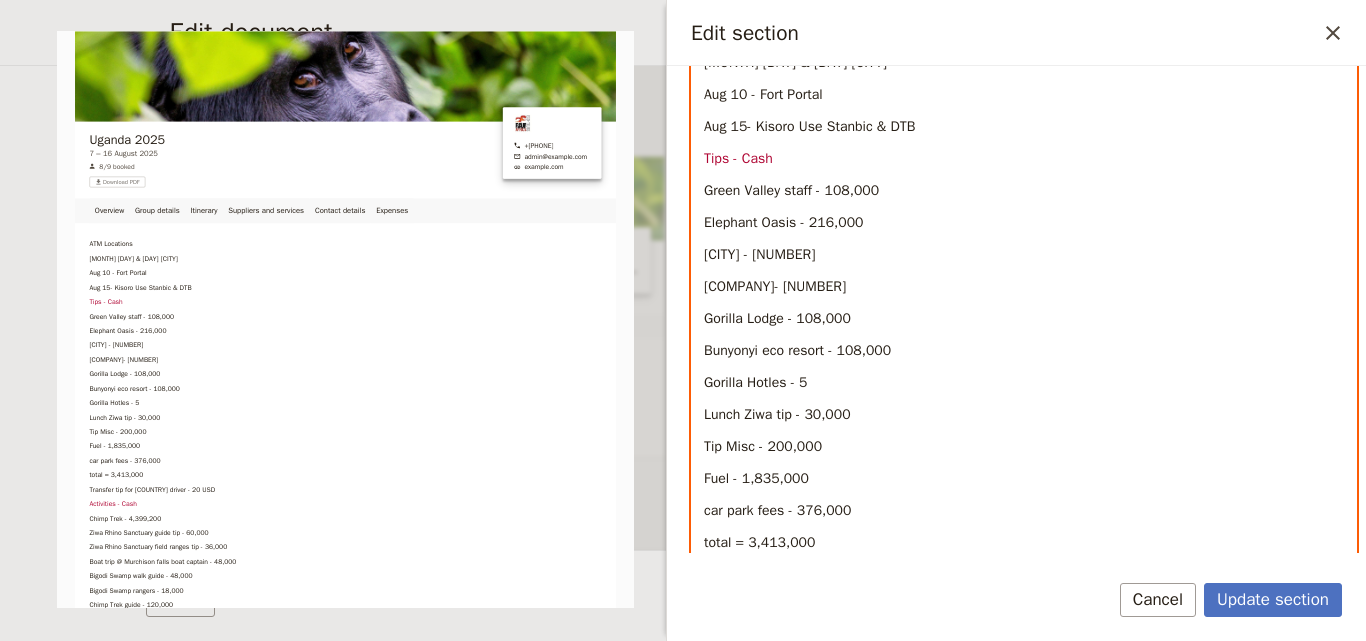 type 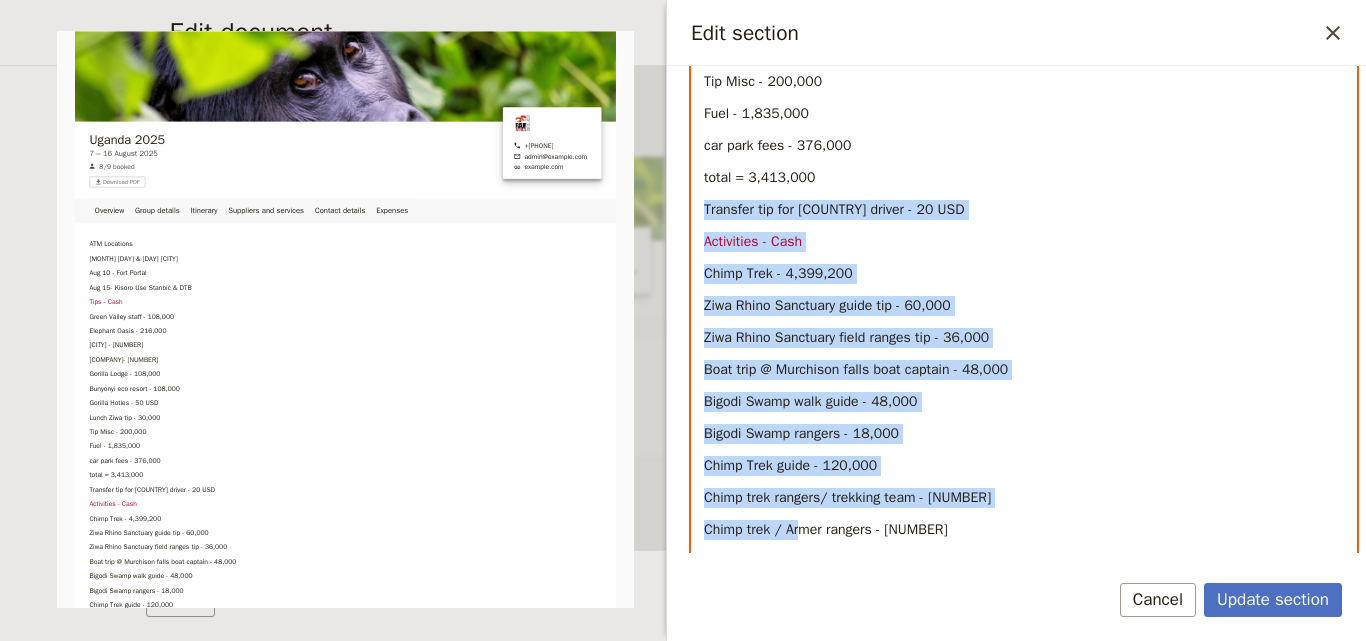 drag, startPoint x: 824, startPoint y: 545, endPoint x: 798, endPoint y: 543, distance: 26.076809 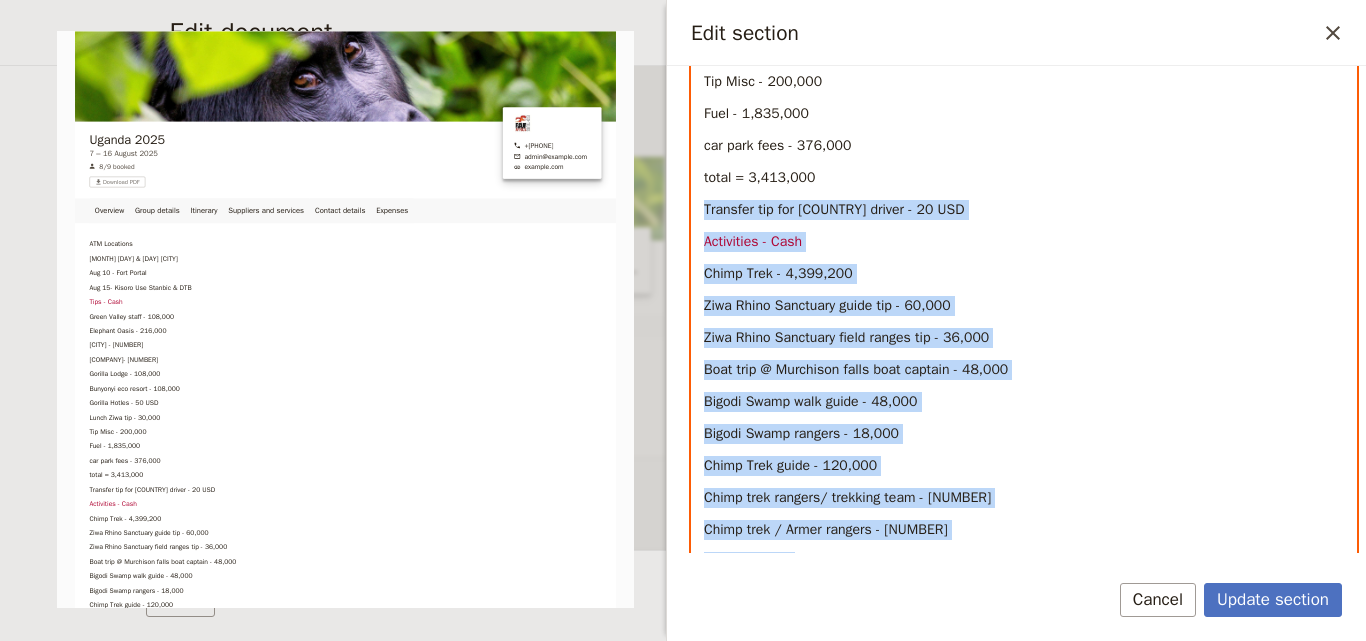 scroll, scrollTop: 671, scrollLeft: 0, axis: vertical 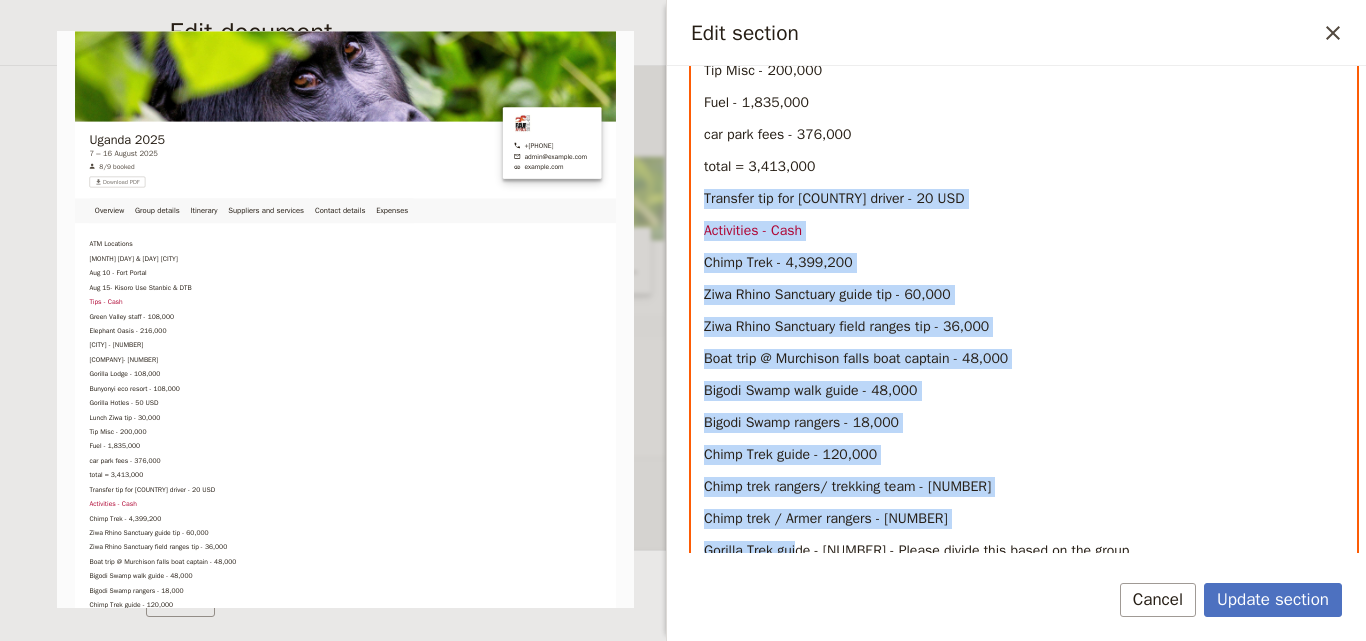 click on "Activities - Cash" at bounding box center [1024, 231] 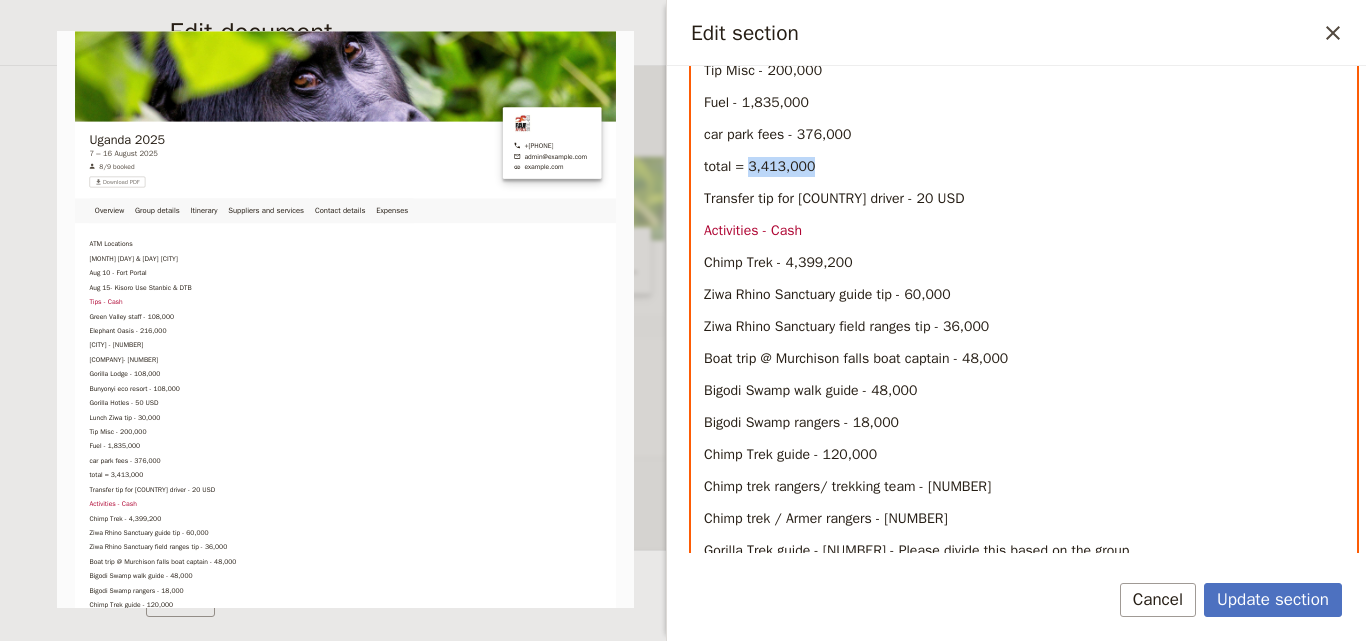 drag, startPoint x: 818, startPoint y: 167, endPoint x: 754, endPoint y: 168, distance: 64.00781 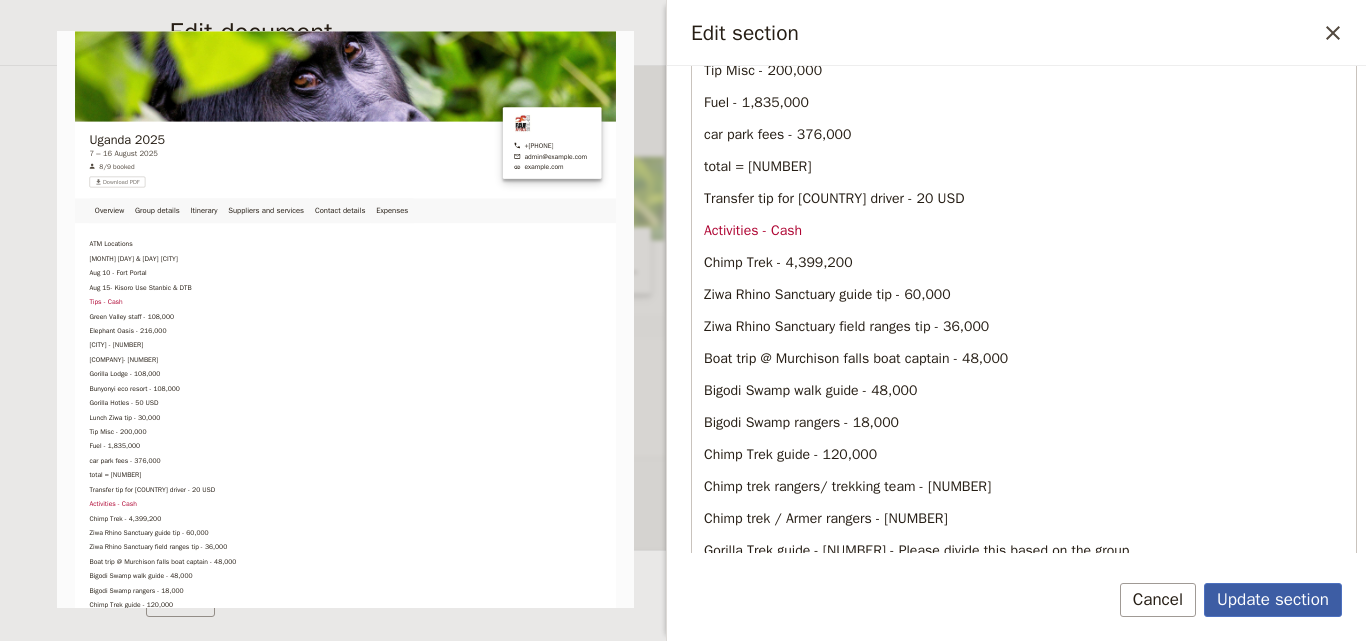 click on "Update section" at bounding box center (1273, 600) 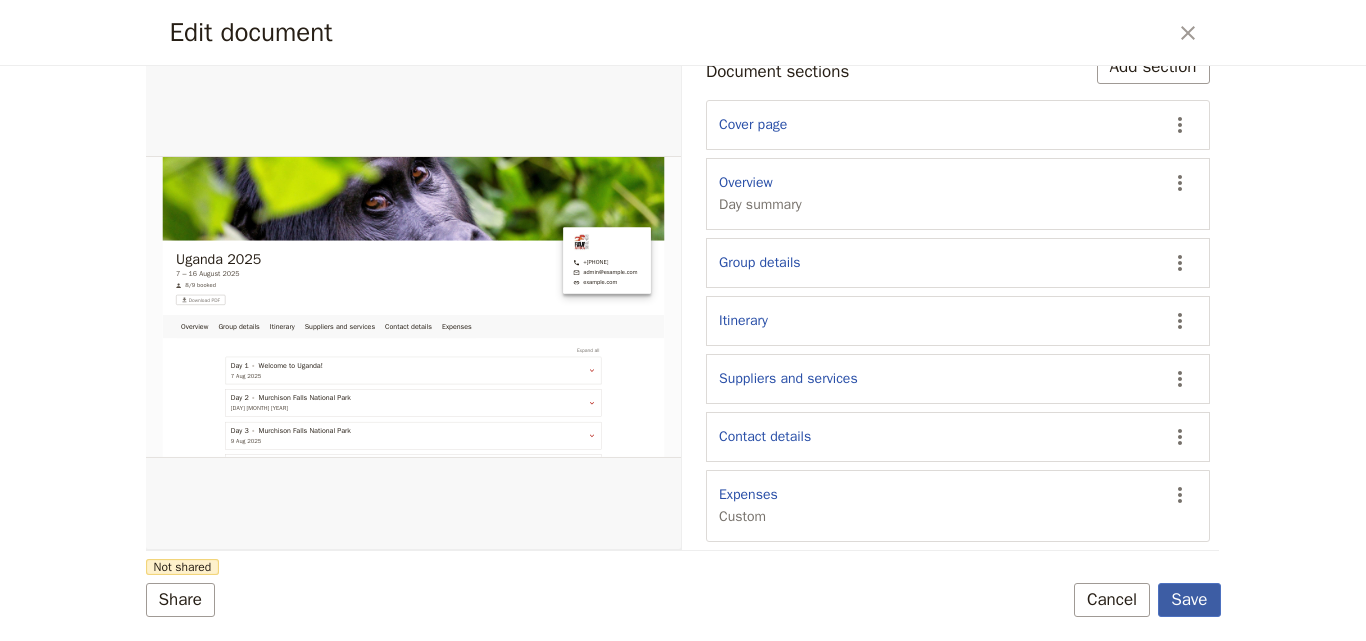click on "Save" at bounding box center (1189, 600) 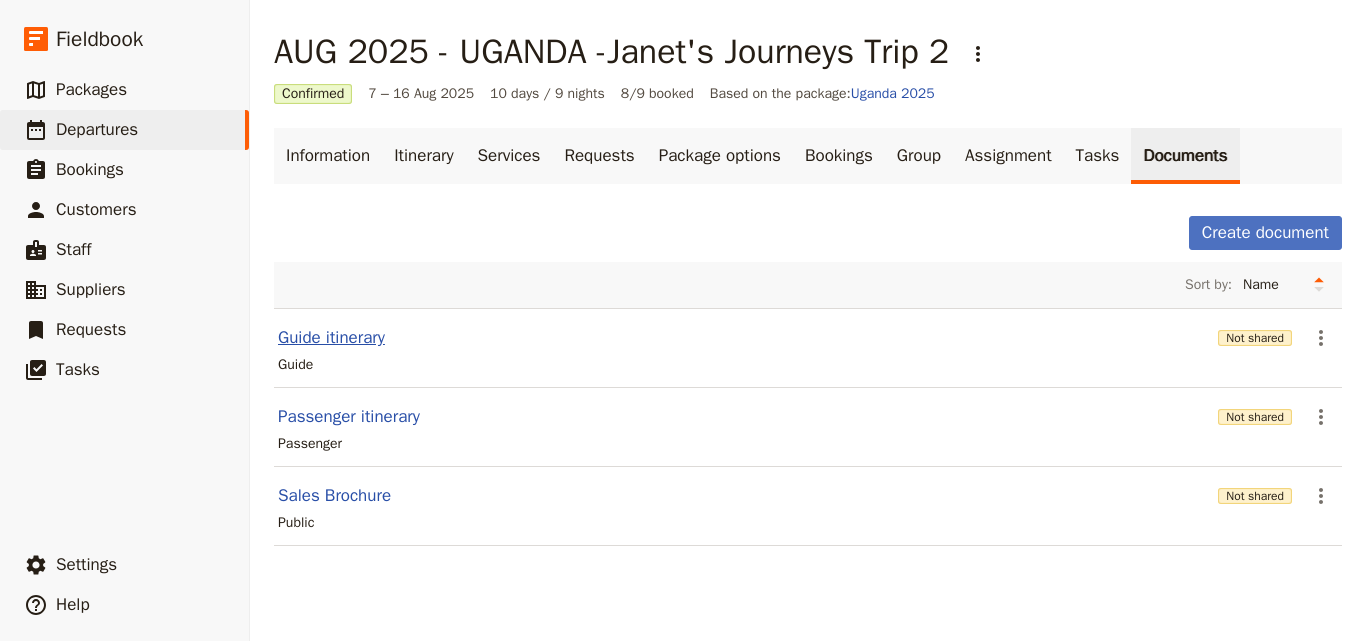 click on "Guide itinerary" at bounding box center (331, 338) 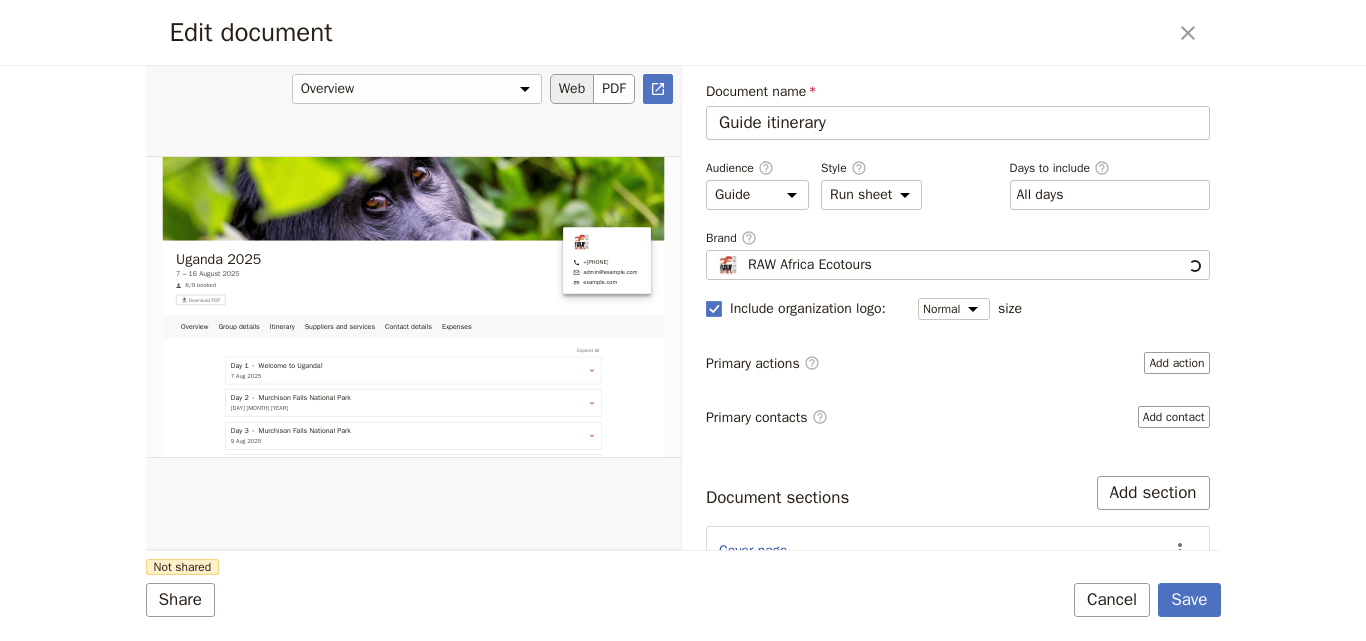 scroll, scrollTop: 0, scrollLeft: 0, axis: both 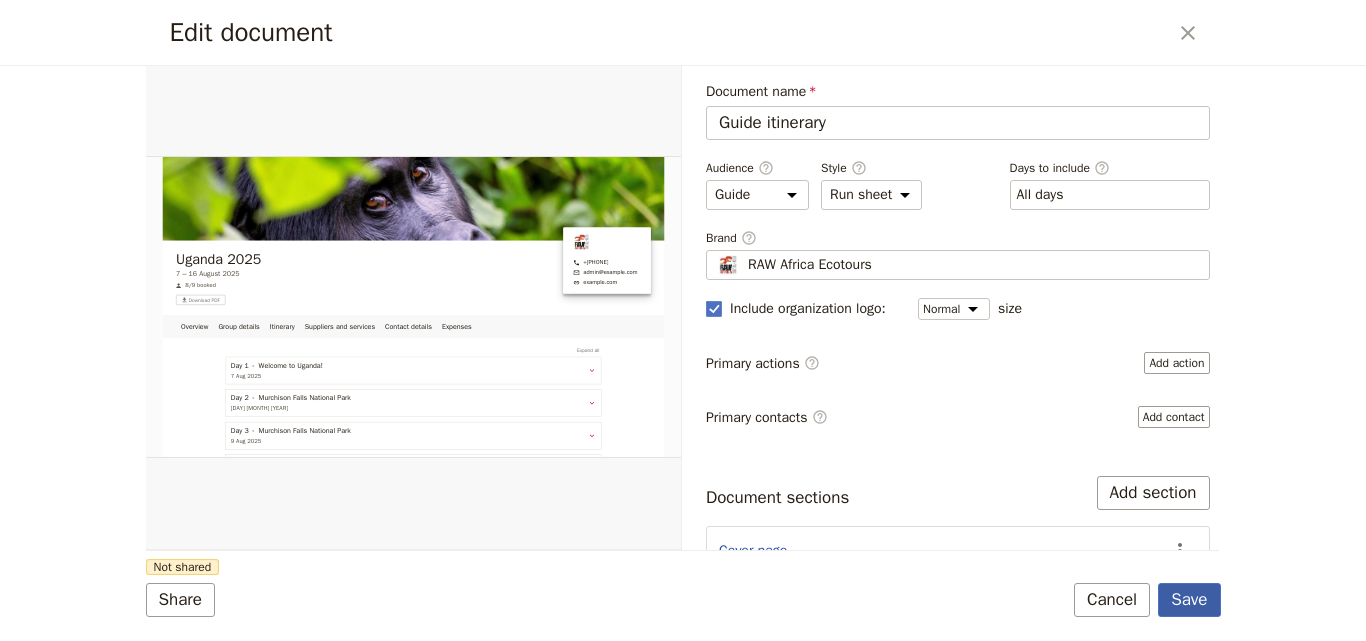 click on "Save" at bounding box center (1189, 600) 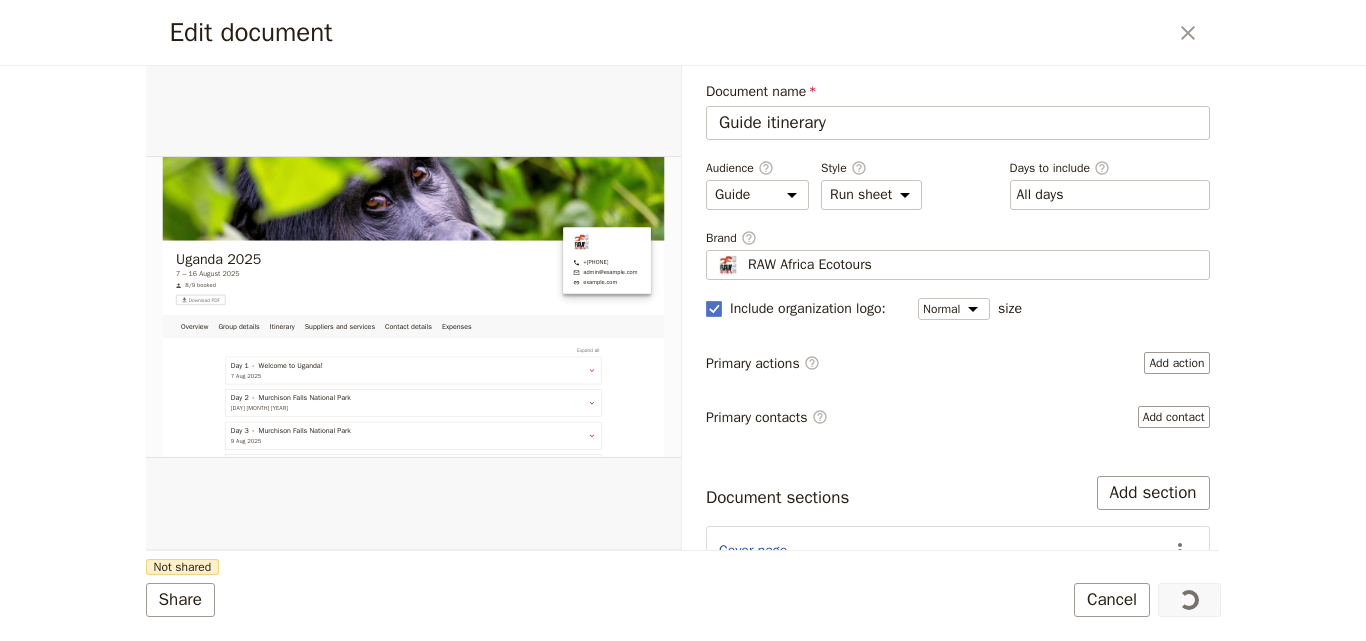 scroll, scrollTop: 273, scrollLeft: 0, axis: vertical 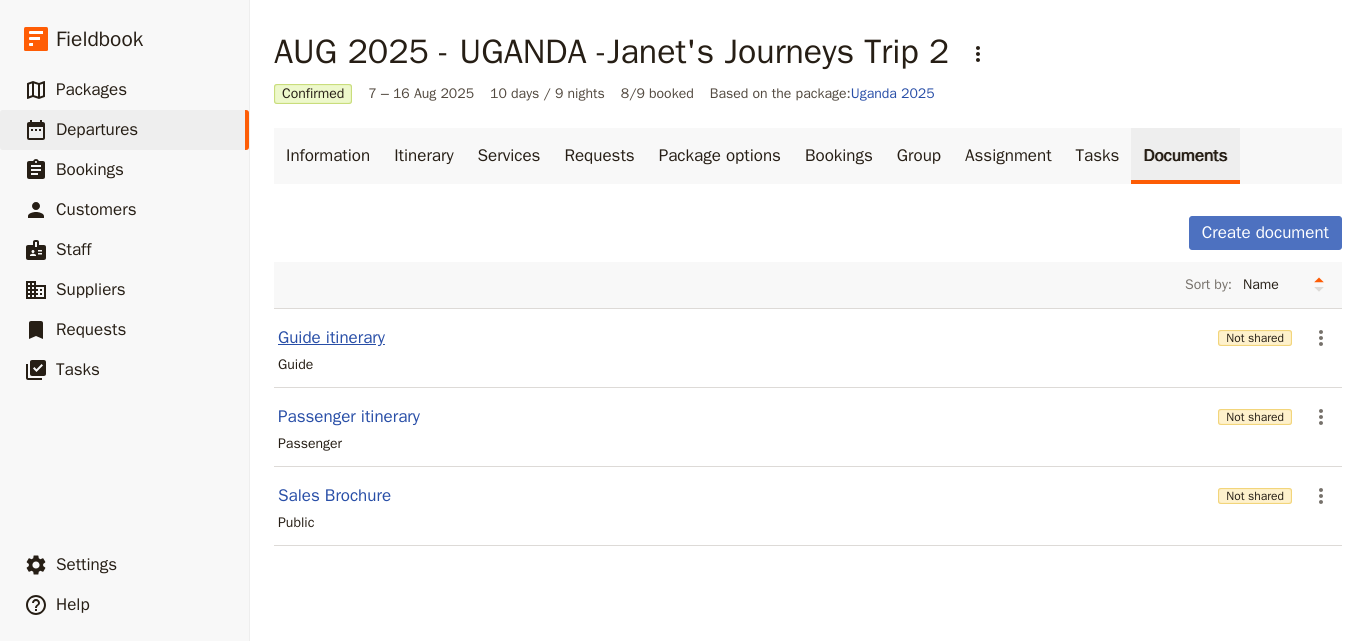 click on "Guide itinerary" at bounding box center [331, 338] 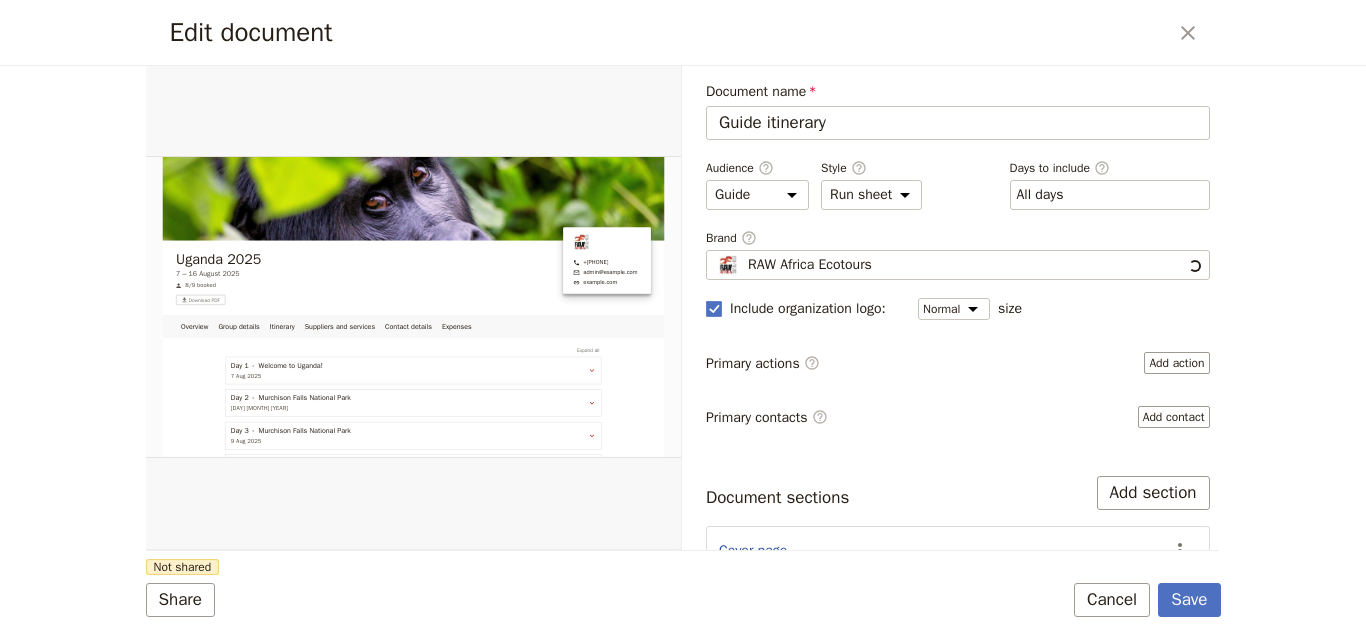 scroll, scrollTop: 0, scrollLeft: 0, axis: both 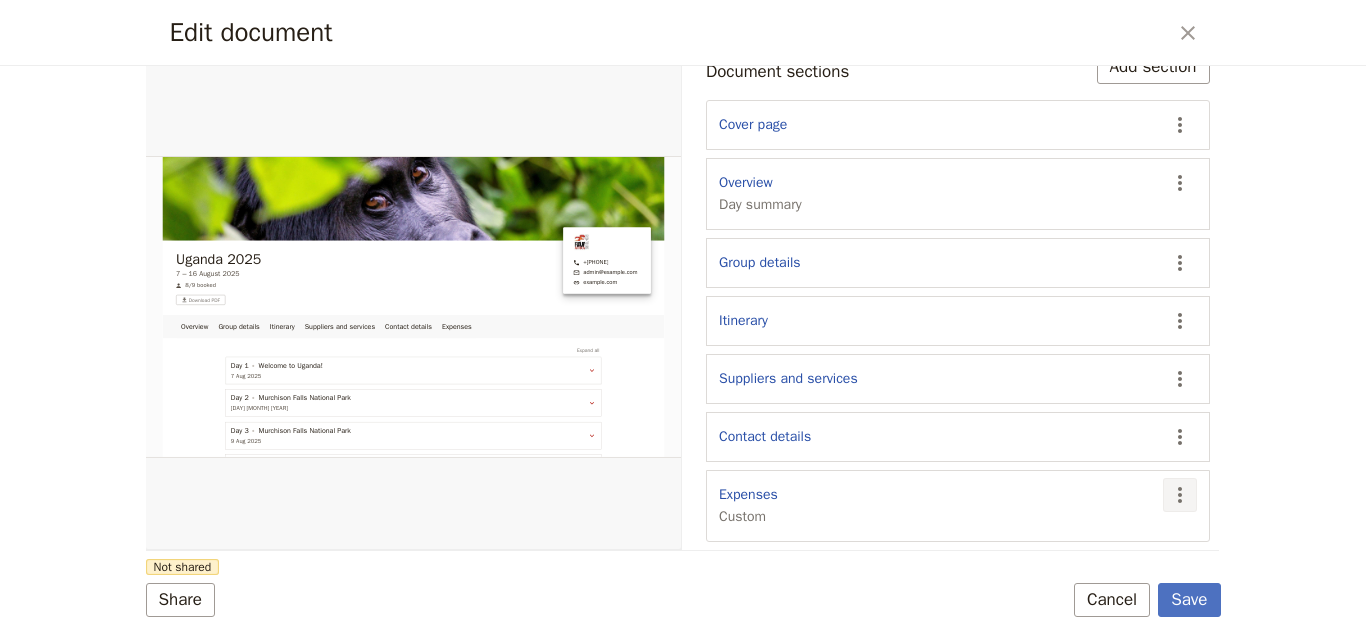 click 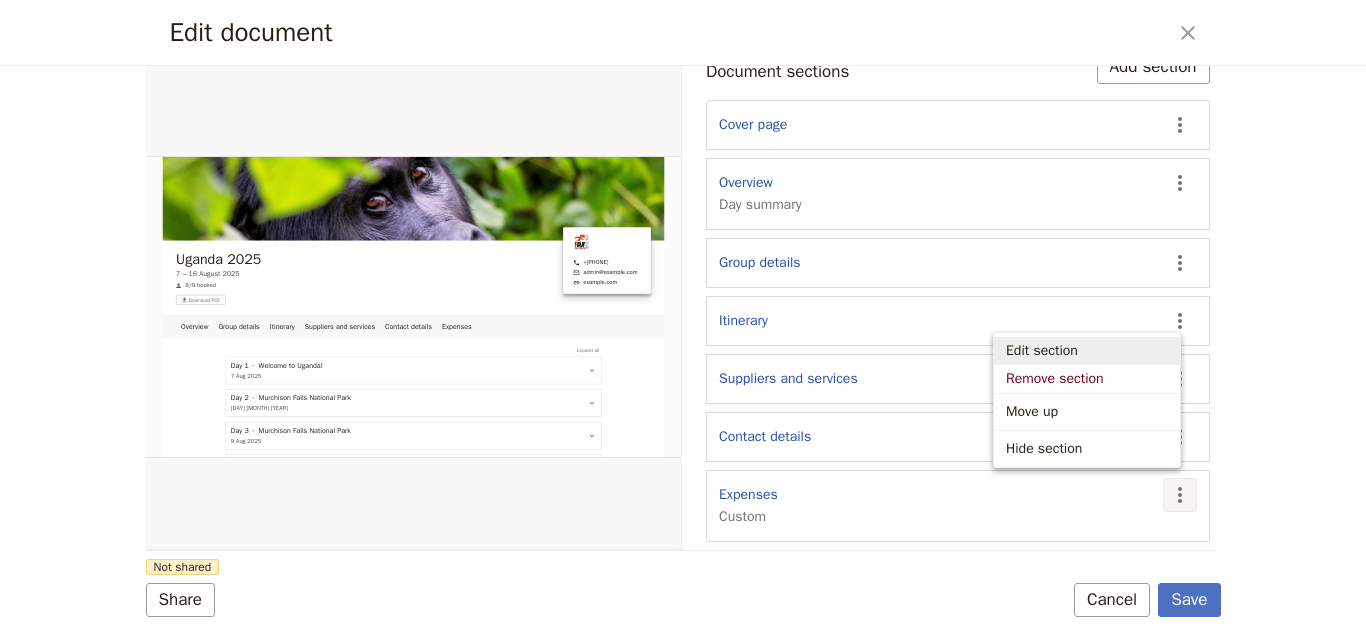 click on "Edit section" at bounding box center (1042, 351) 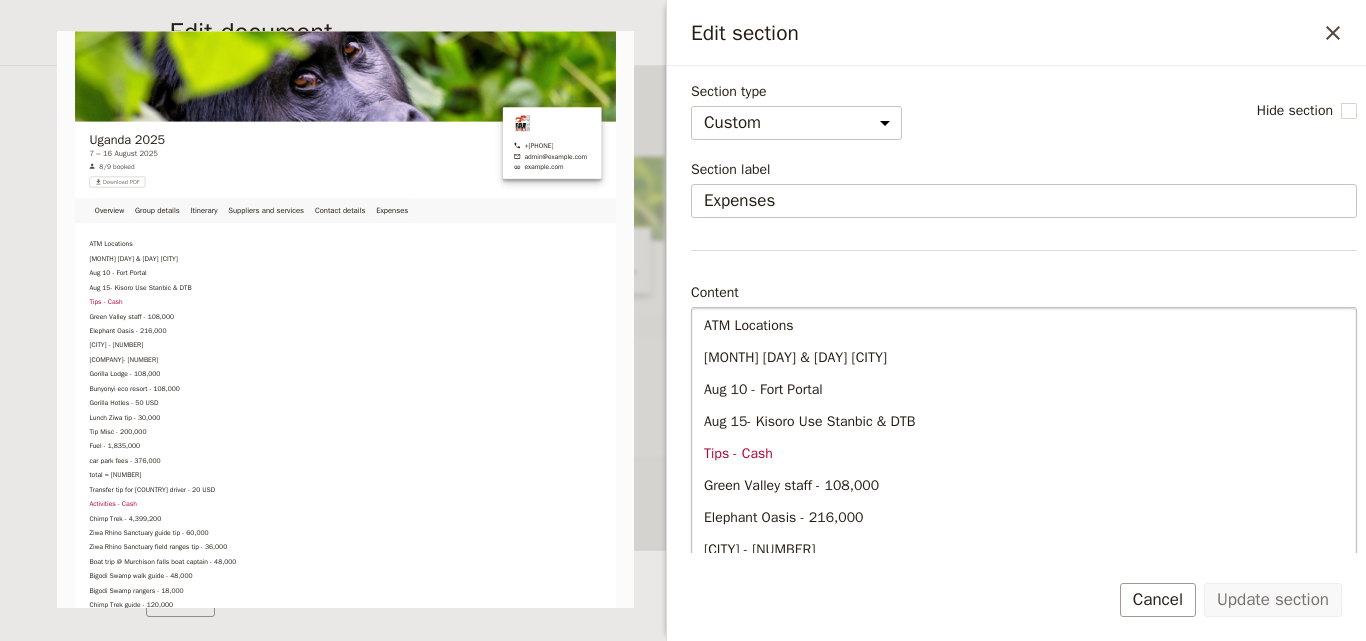 scroll, scrollTop: 300, scrollLeft: 0, axis: vertical 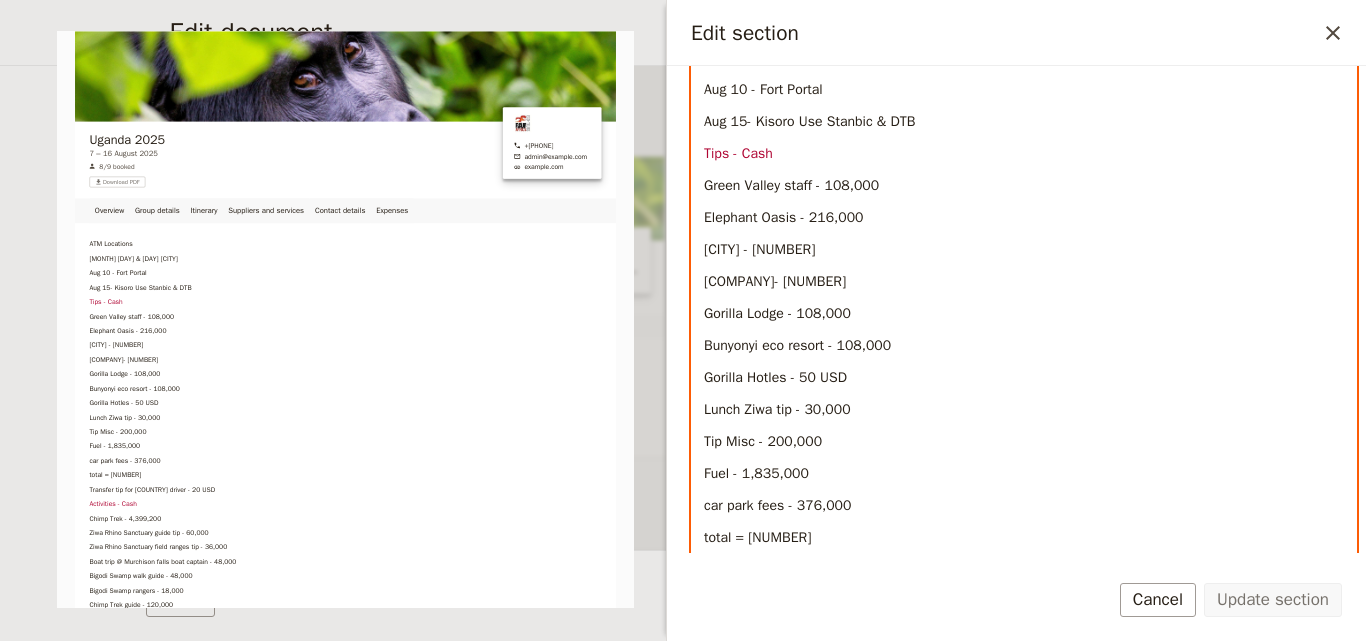 click on "Lunch Ziwa tip - 30,000" at bounding box center (777, 409) 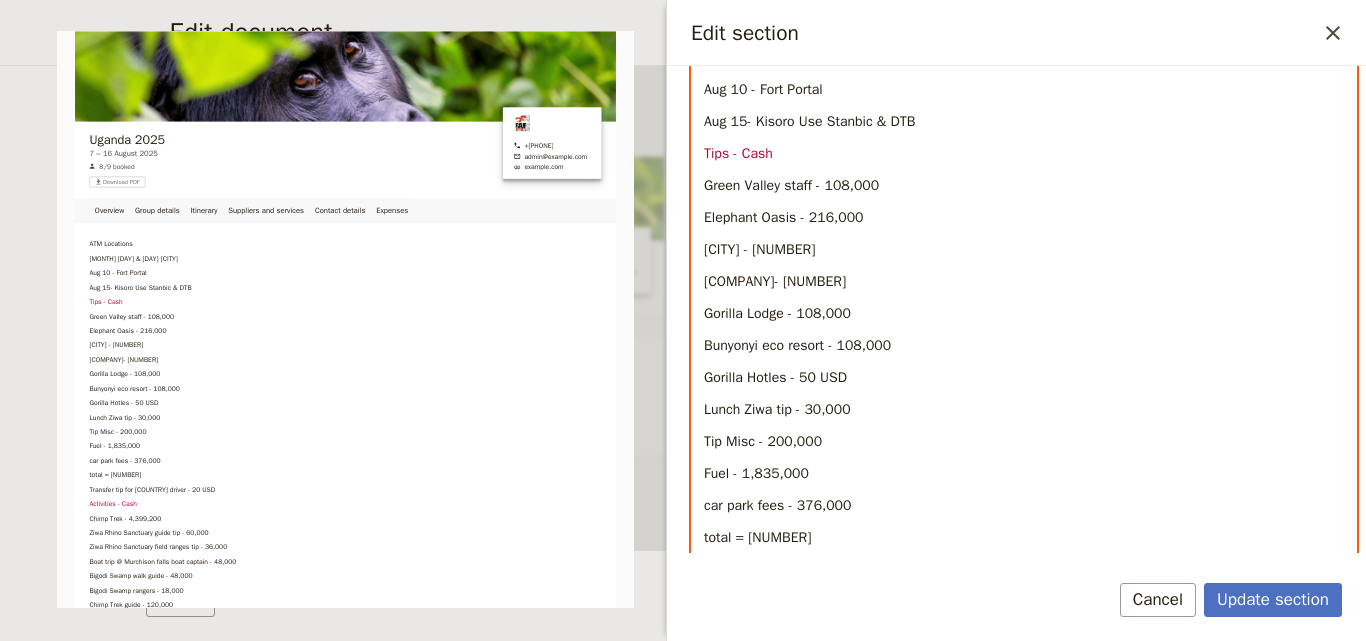 click on "Lunch Ziwa tip - 30,000" at bounding box center (1024, 410) 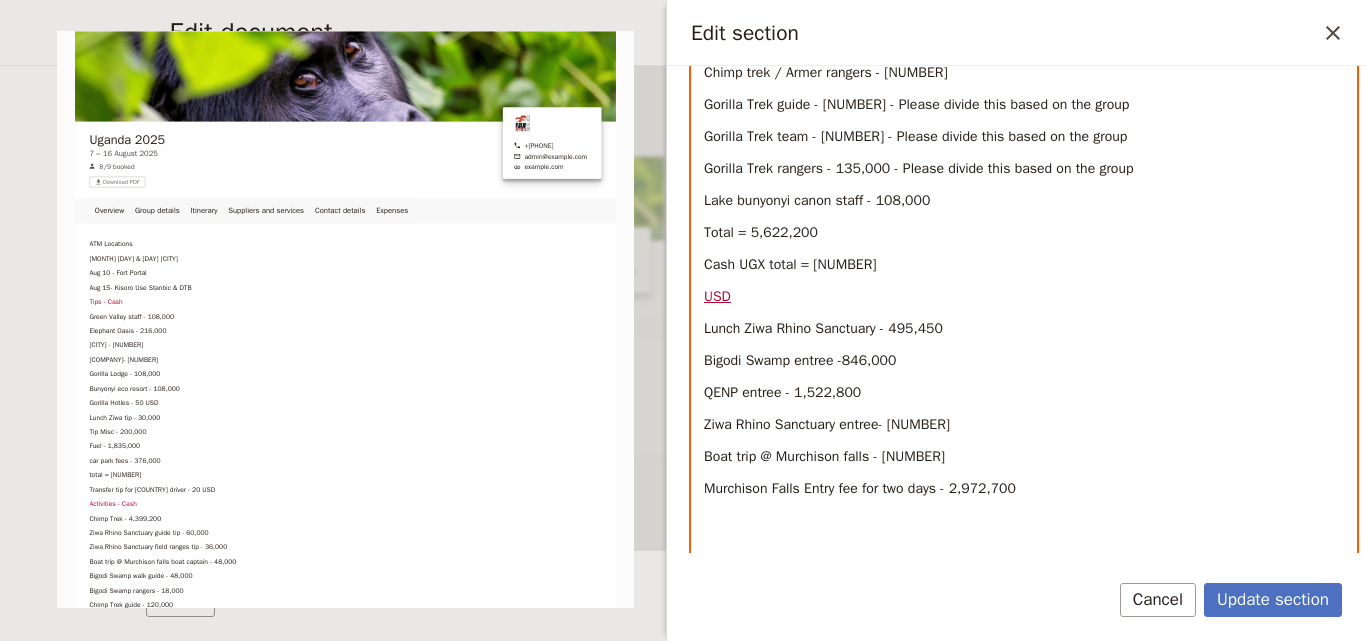 scroll, scrollTop: 1200, scrollLeft: 0, axis: vertical 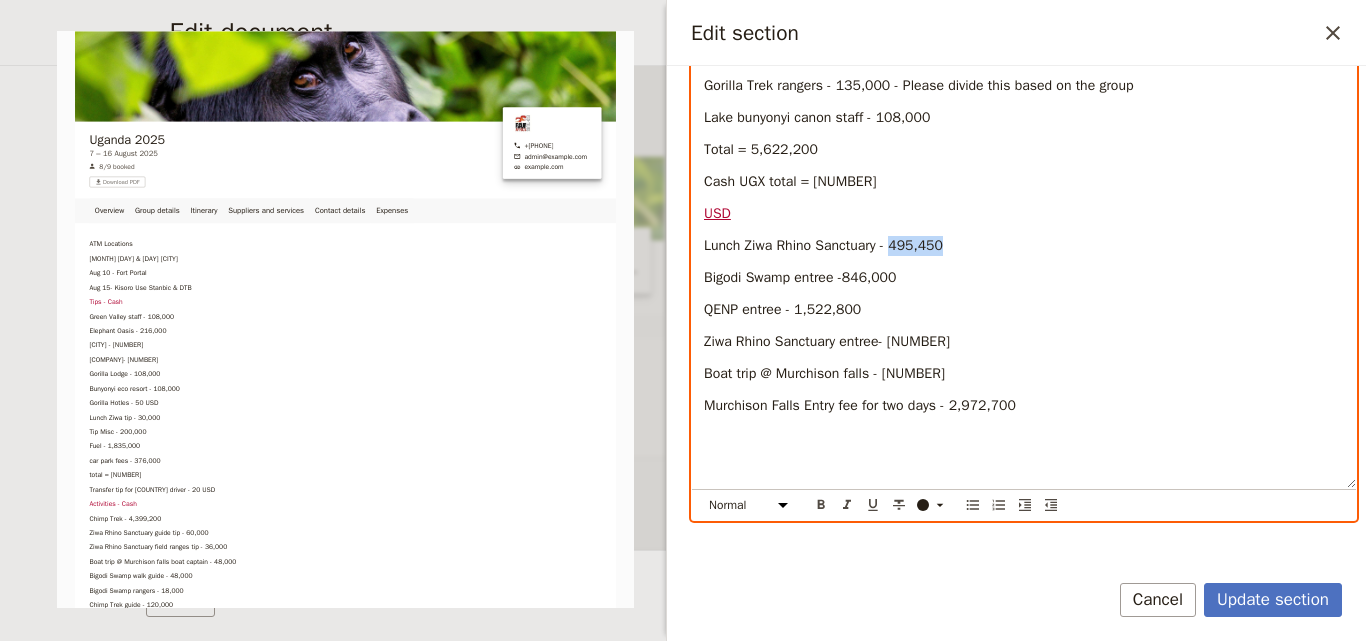 drag, startPoint x: 889, startPoint y: 246, endPoint x: 955, endPoint y: 248, distance: 66.0303 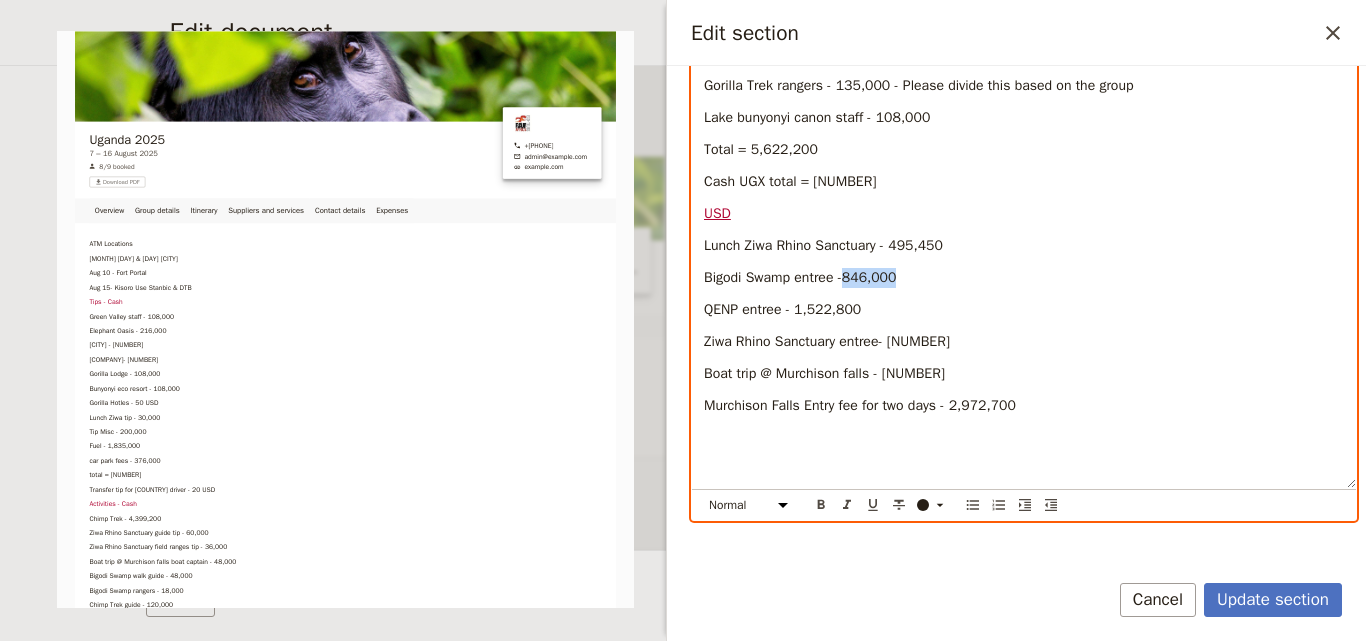 drag, startPoint x: 905, startPoint y: 281, endPoint x: 847, endPoint y: 287, distance: 58.30952 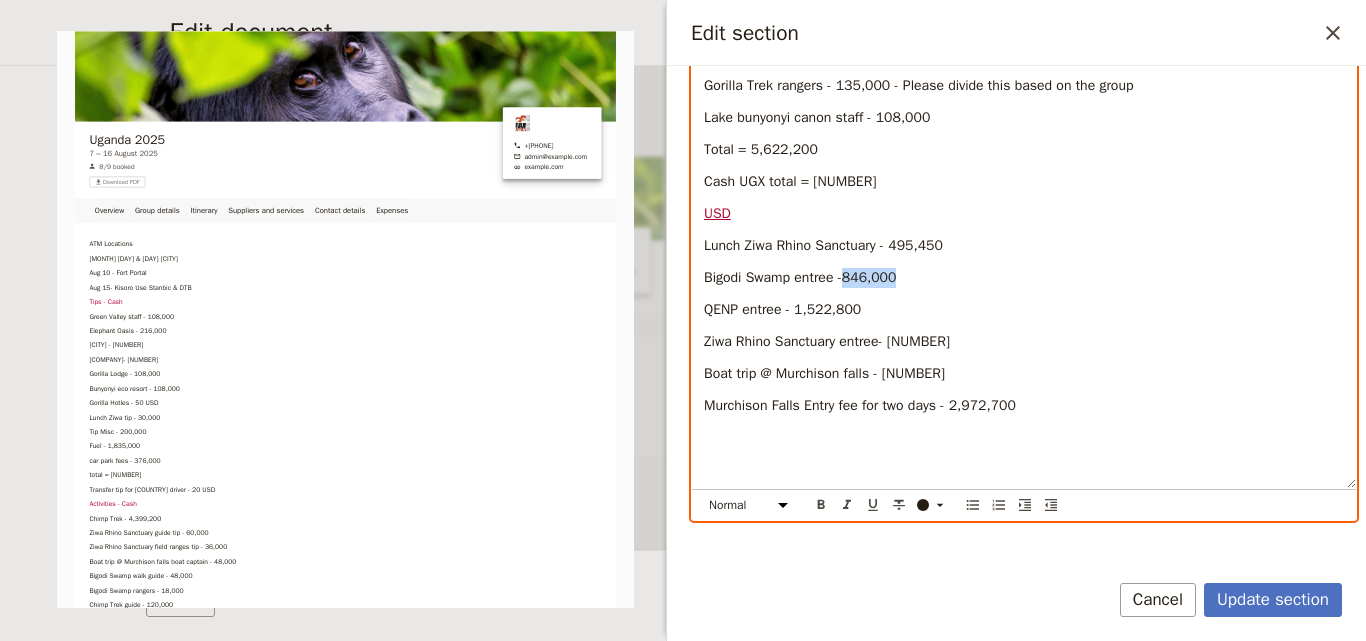 copy on "[NUMBER]" 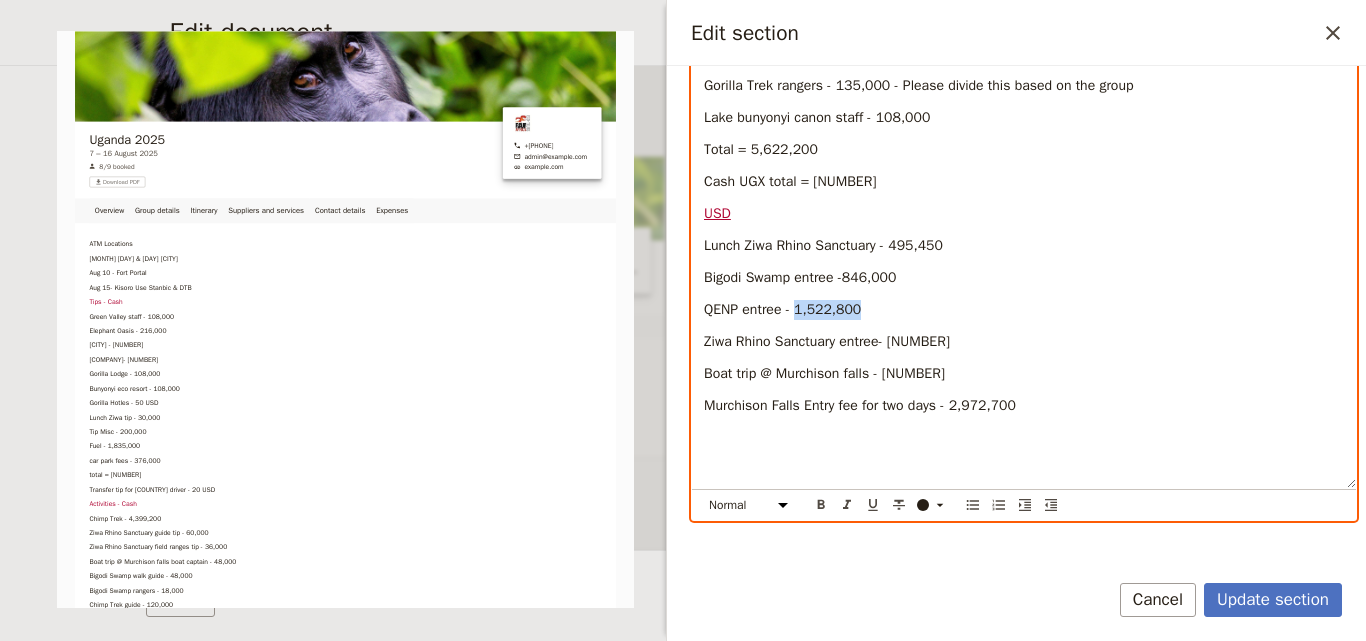 drag, startPoint x: 863, startPoint y: 313, endPoint x: 796, endPoint y: 313, distance: 67 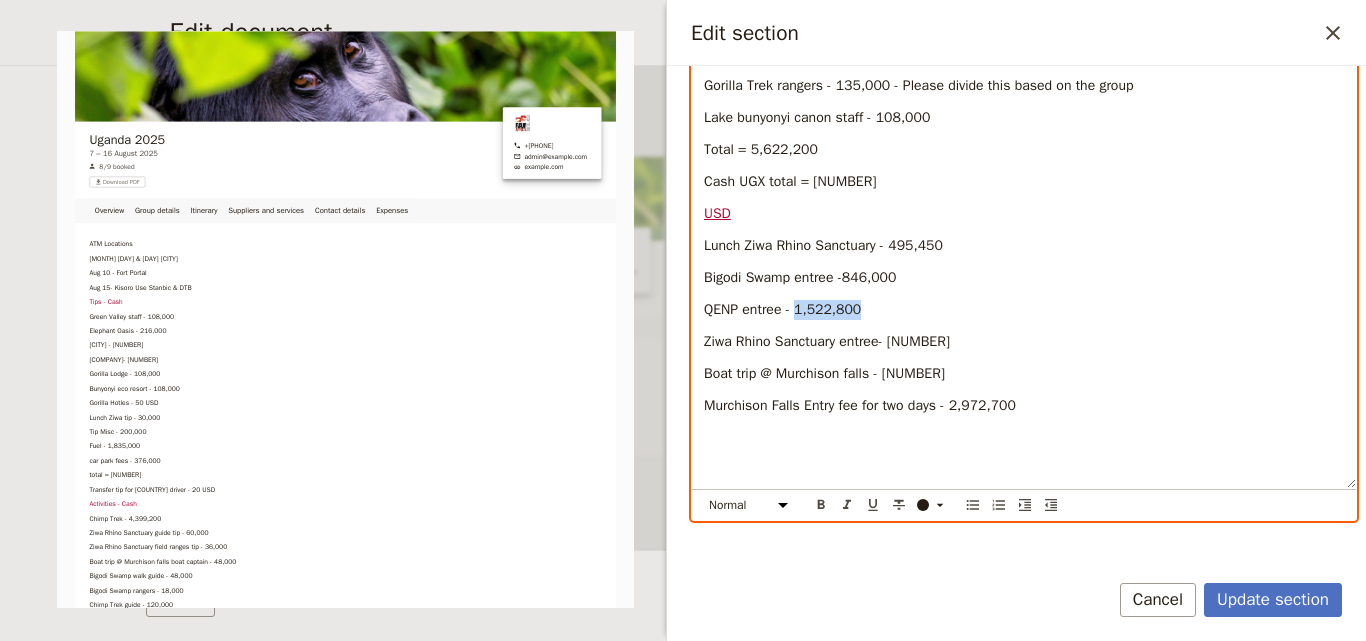 copy on "1,522,800" 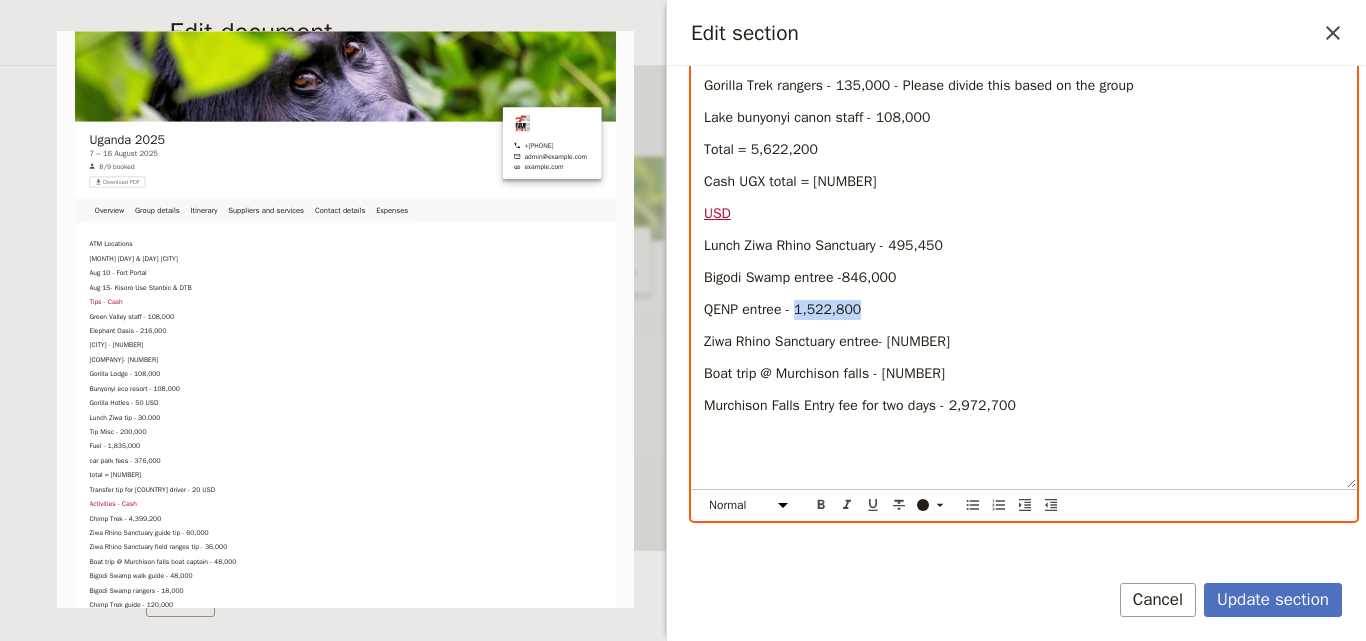 drag, startPoint x: 958, startPoint y: 344, endPoint x: 888, endPoint y: 342, distance: 70.028564 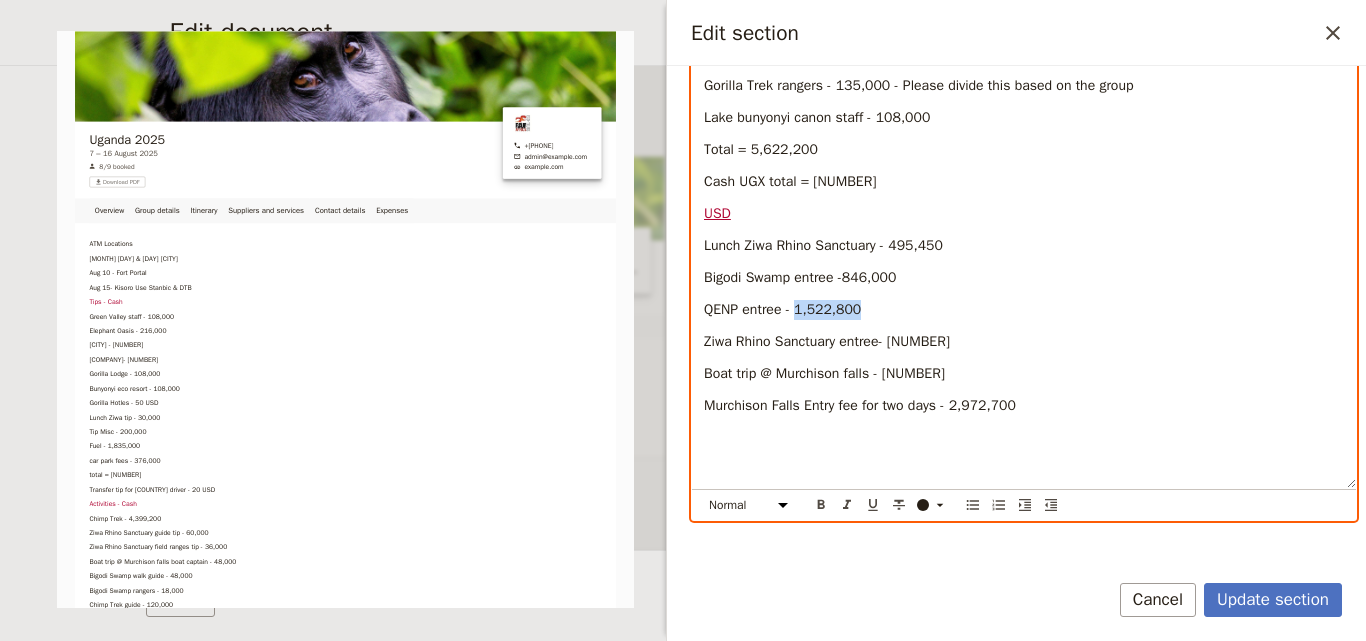 copy on "1,981,000" 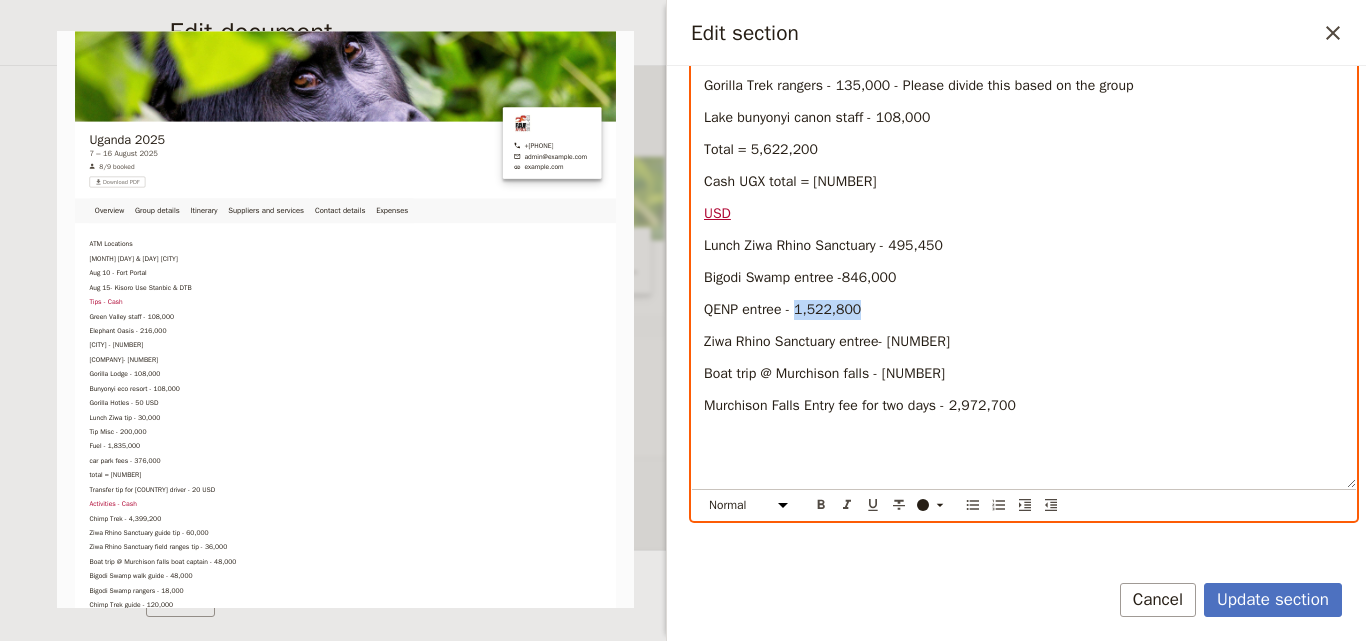 drag, startPoint x: 948, startPoint y: 377, endPoint x: 886, endPoint y: 382, distance: 62.201286 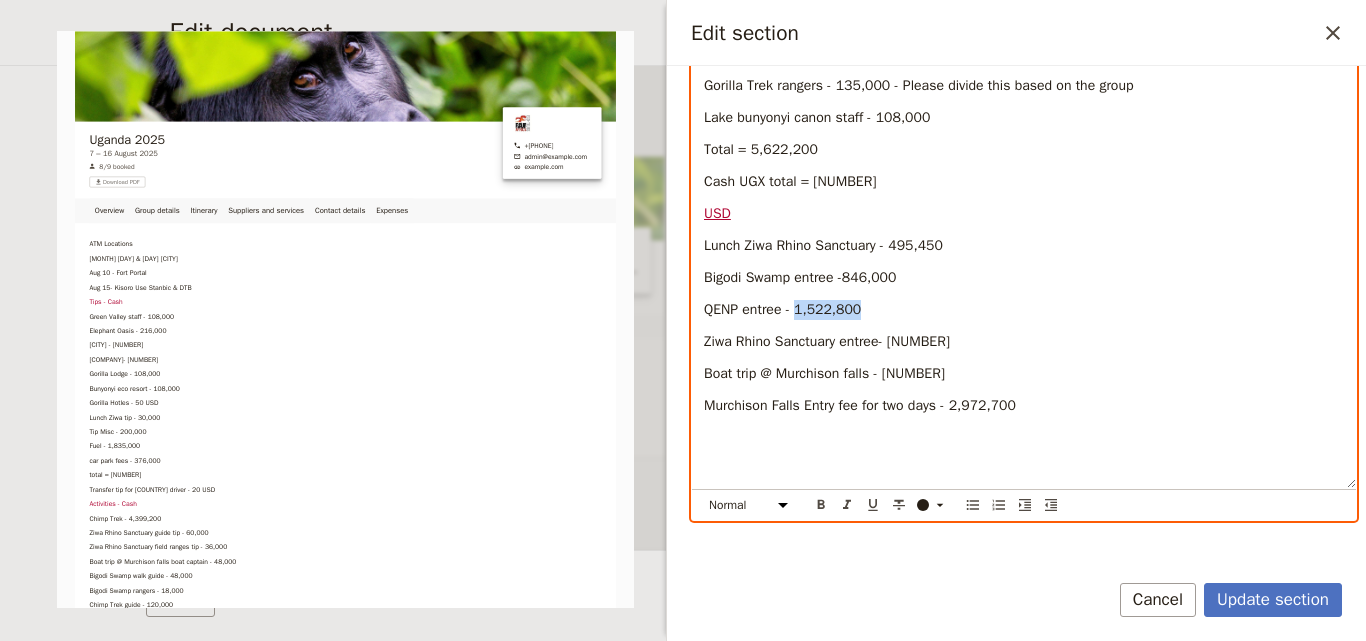 copy on "1,156,050" 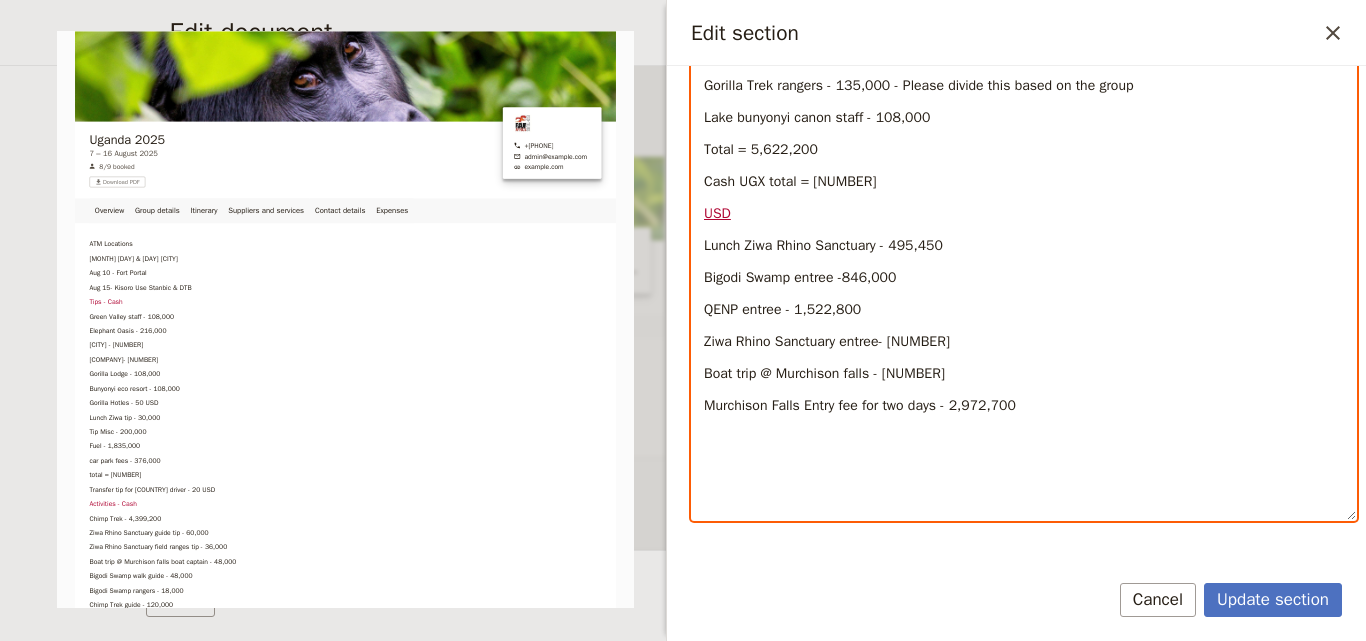 click on "Bigodi Swamp entree -846,000" at bounding box center (800, 277) 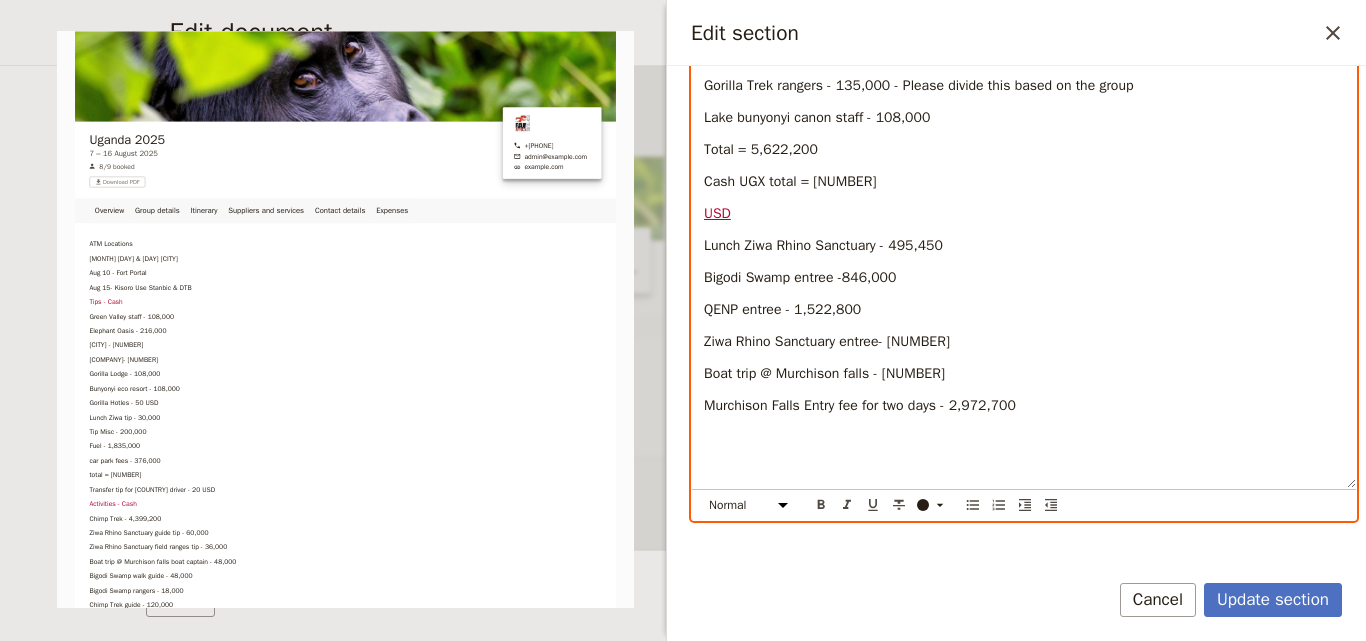 type 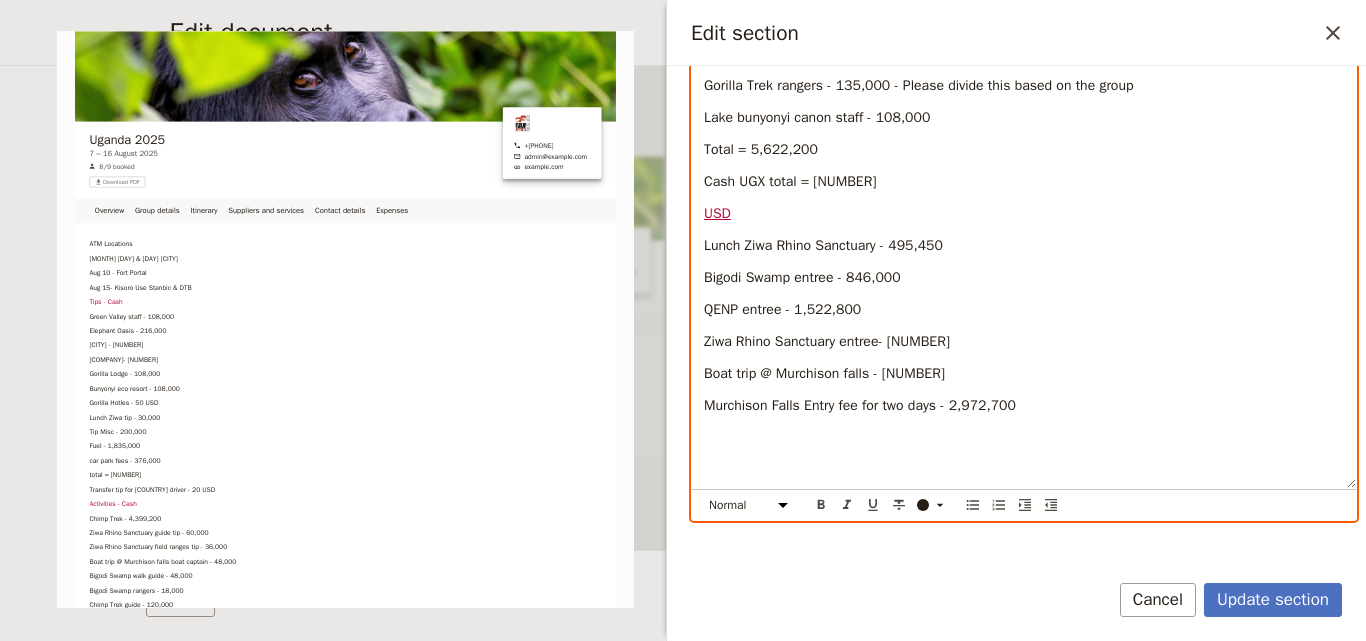 click on "Bigodi Swamp entree - 846,000" at bounding box center (1024, 278) 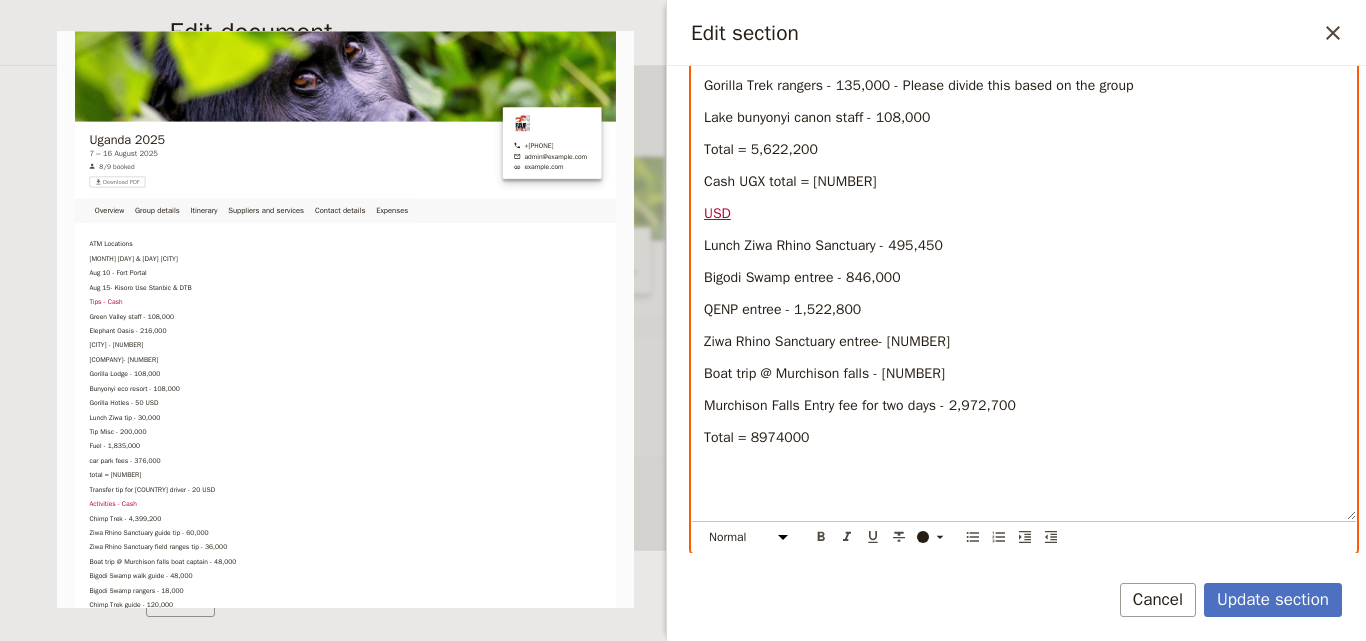 click on "Total = 8974000" at bounding box center (756, 437) 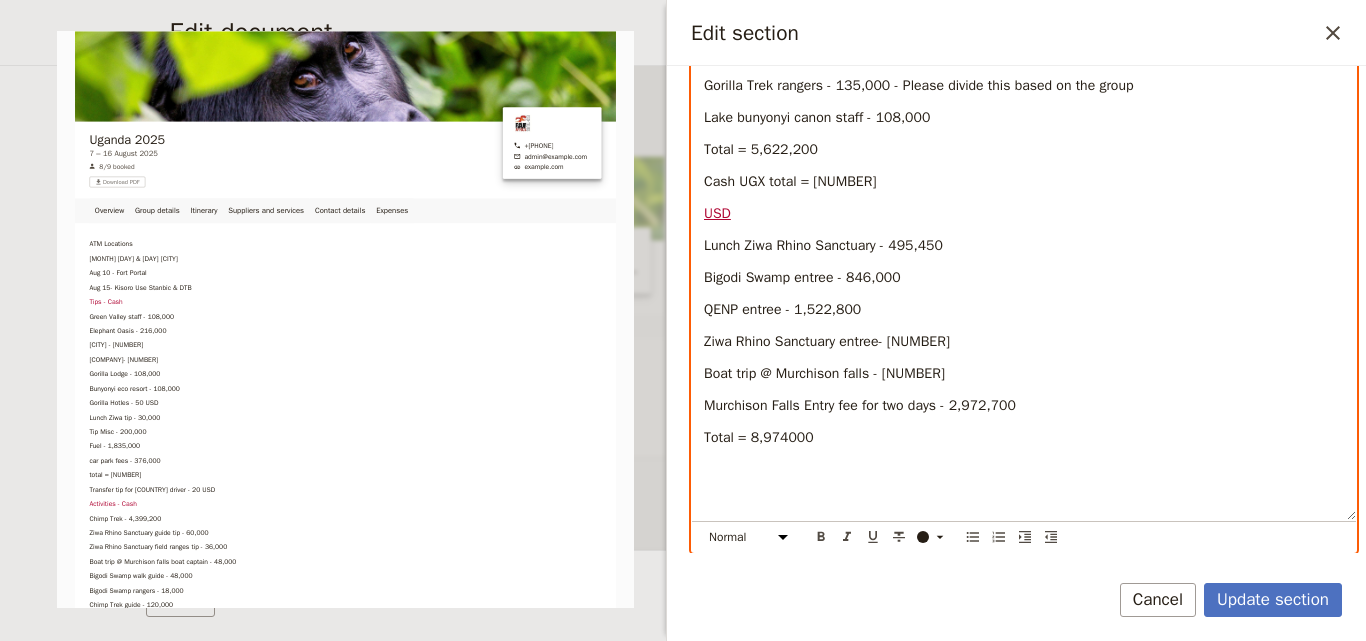 click on "Total = 8,974000" at bounding box center [759, 437] 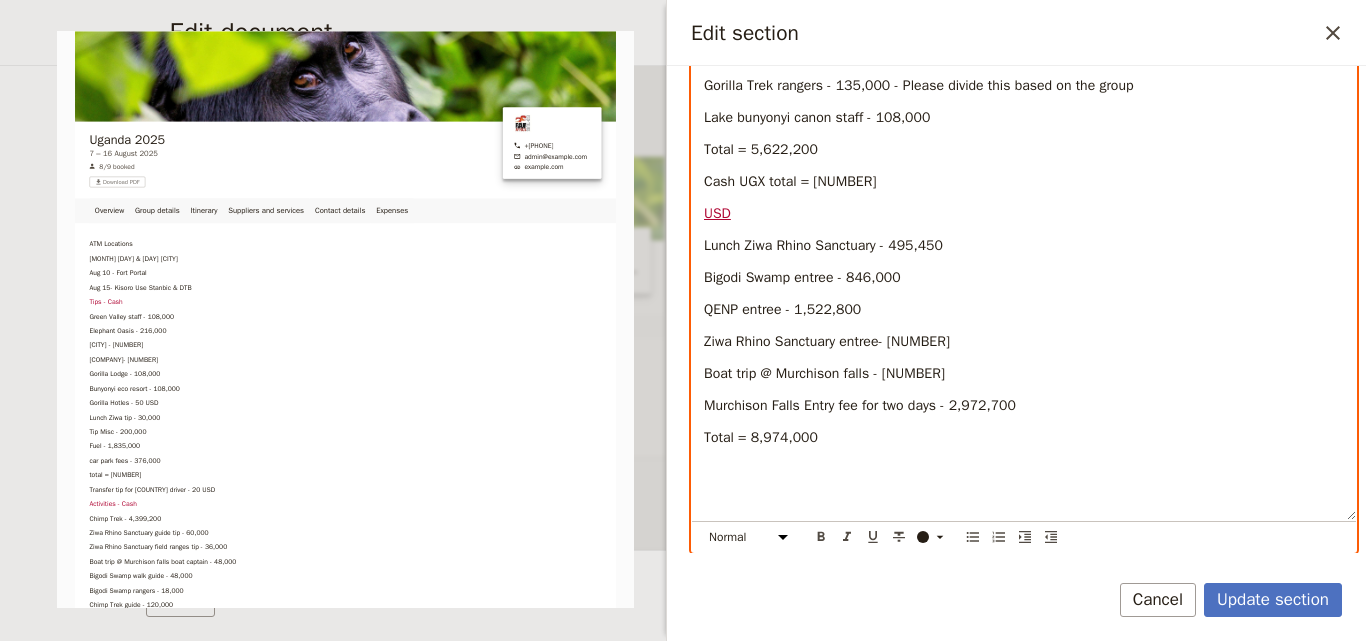 click on "Total = 8,974,000" at bounding box center [1024, 438] 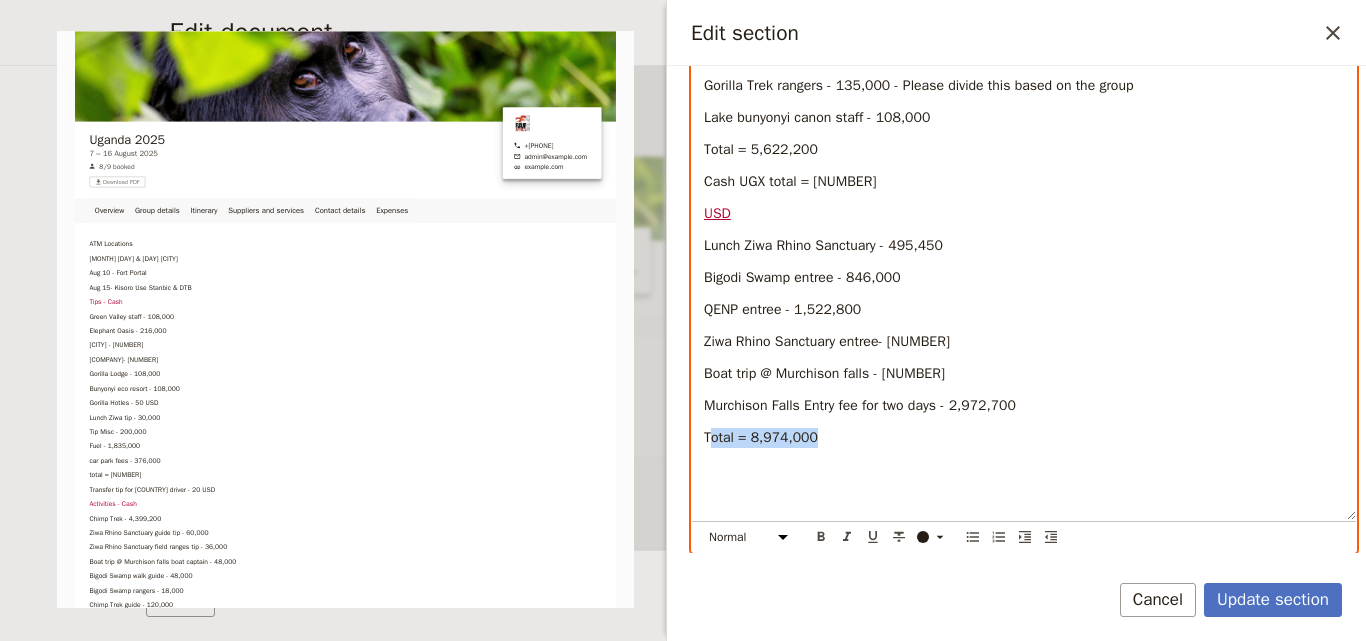 drag, startPoint x: 826, startPoint y: 439, endPoint x: 707, endPoint y: 437, distance: 119.01681 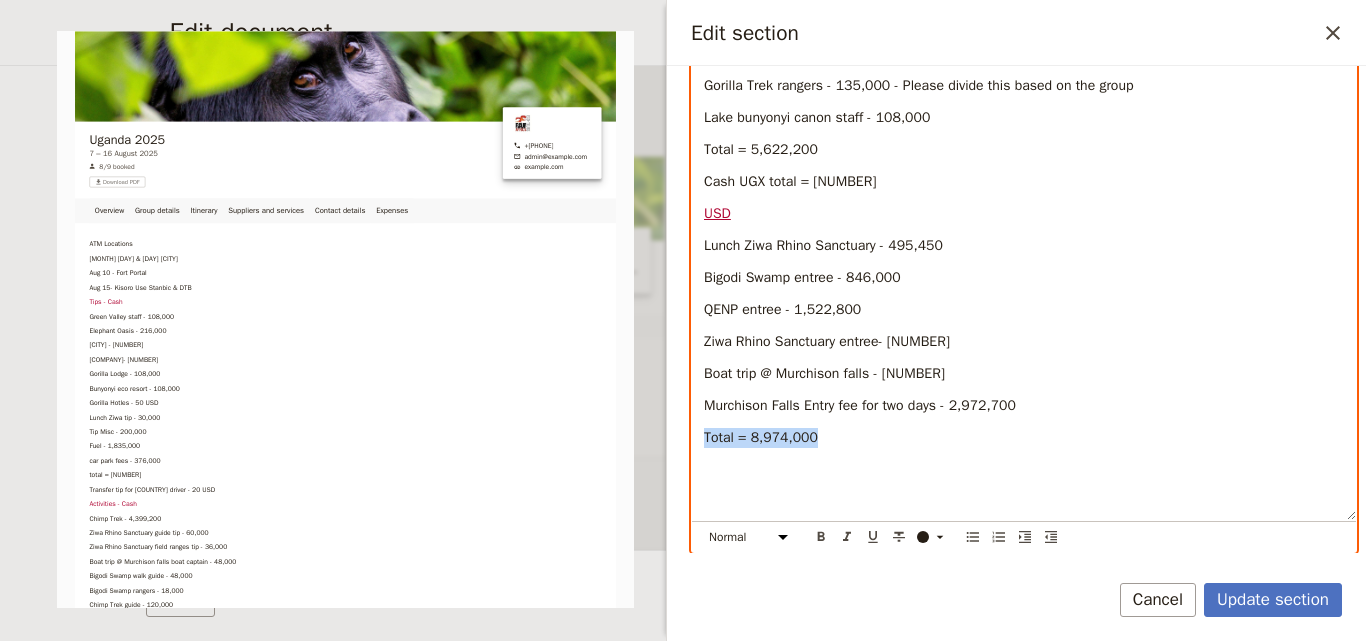 drag, startPoint x: 811, startPoint y: 437, endPoint x: 696, endPoint y: 437, distance: 115 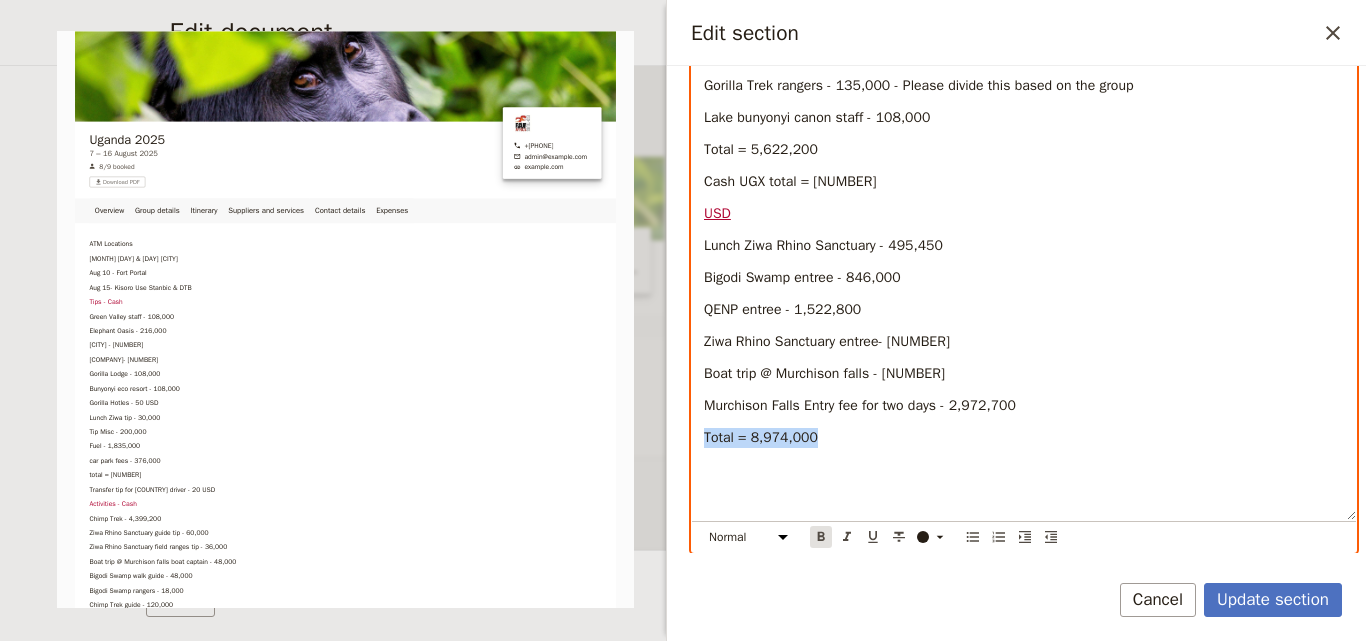 click 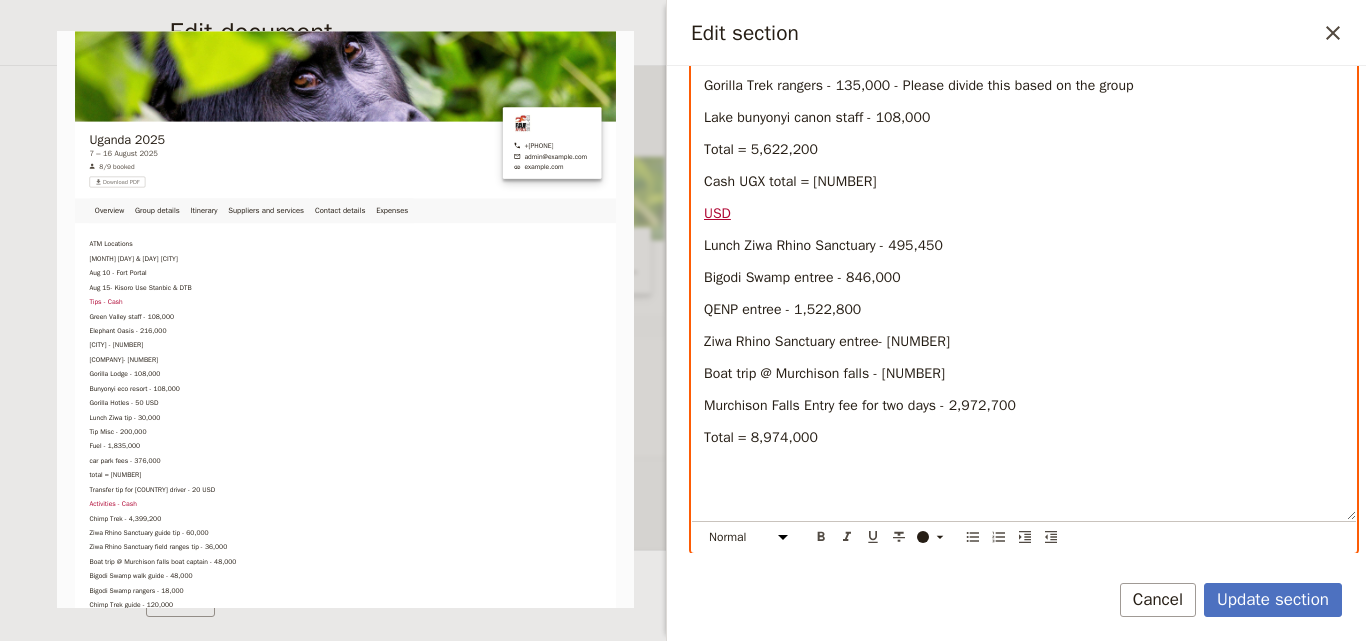 click at bounding box center [1024, 502] 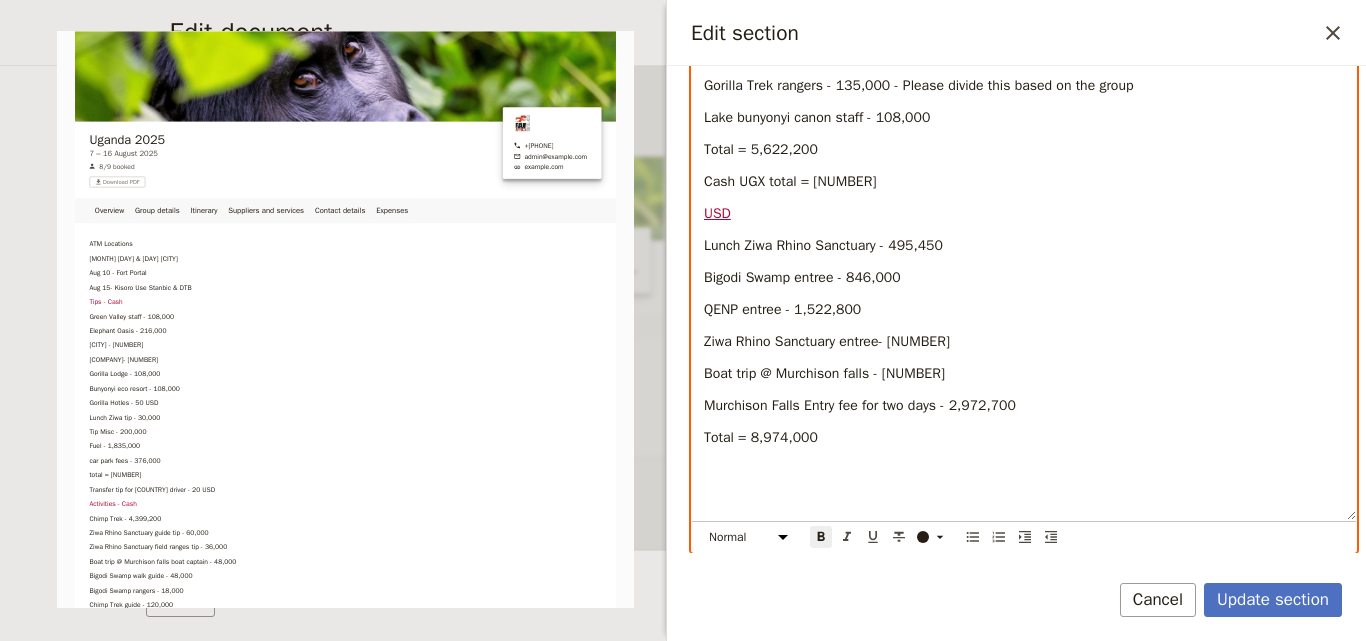 click on "Total = 8,974,000" at bounding box center [761, 437] 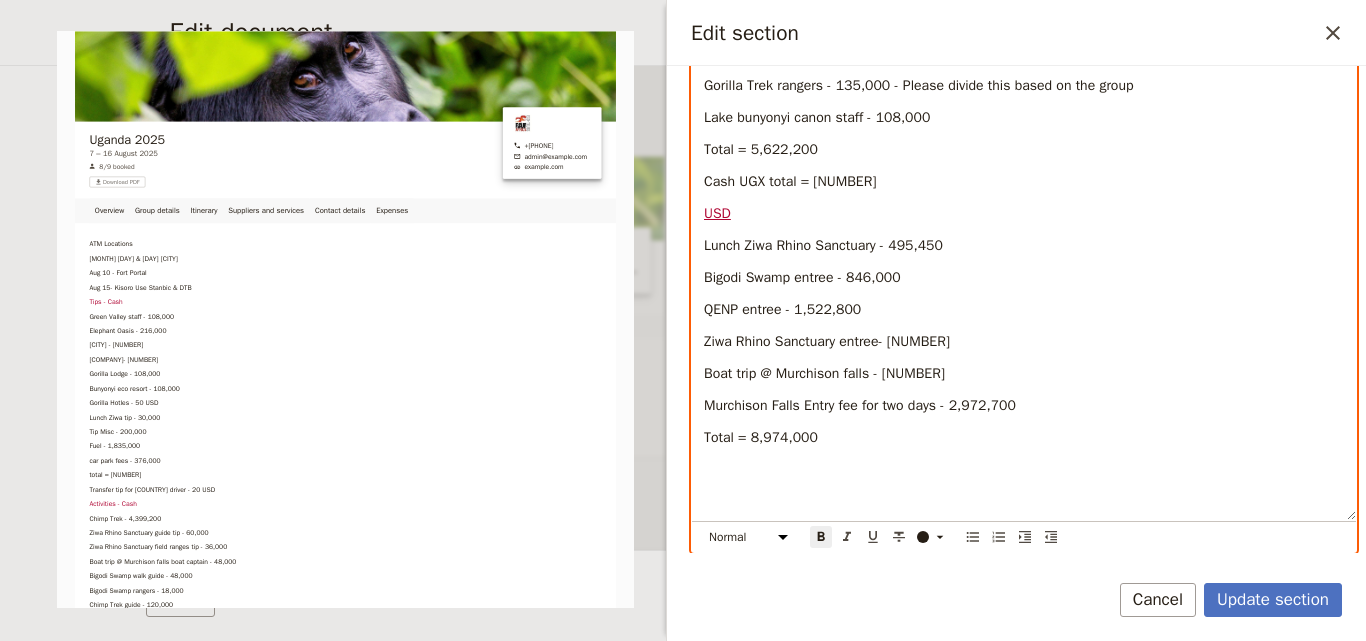 click on "Total = 8,974,000" at bounding box center (1024, 438) 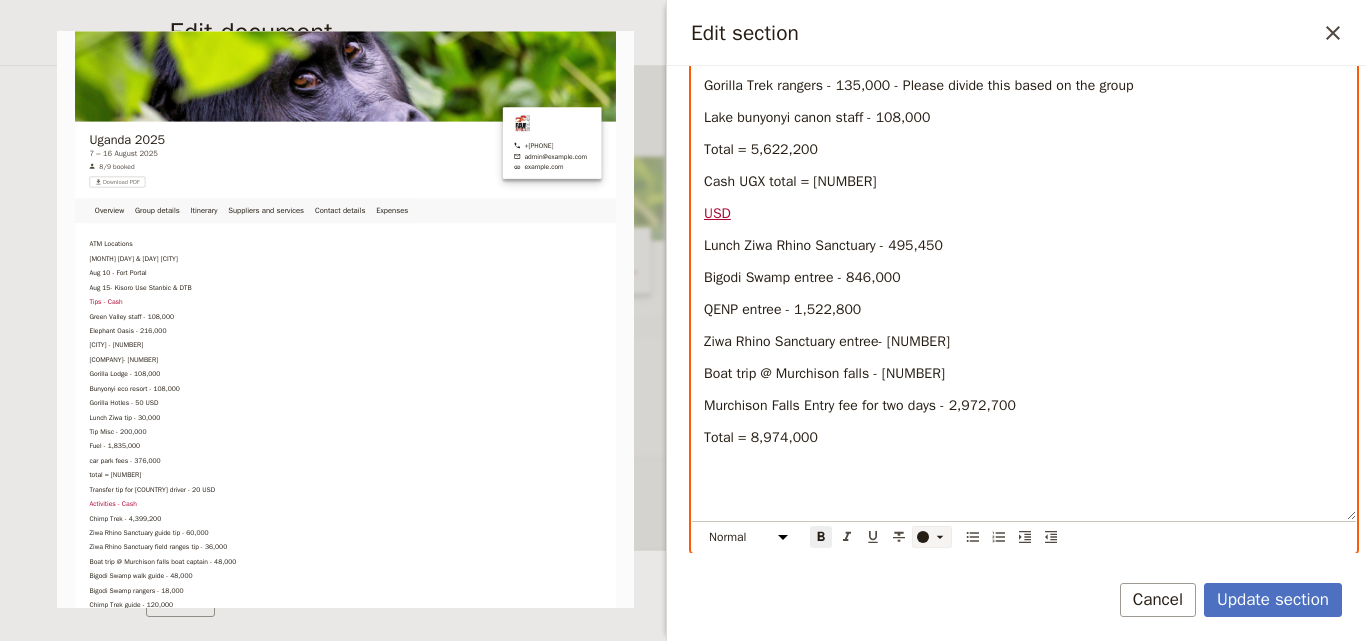 click 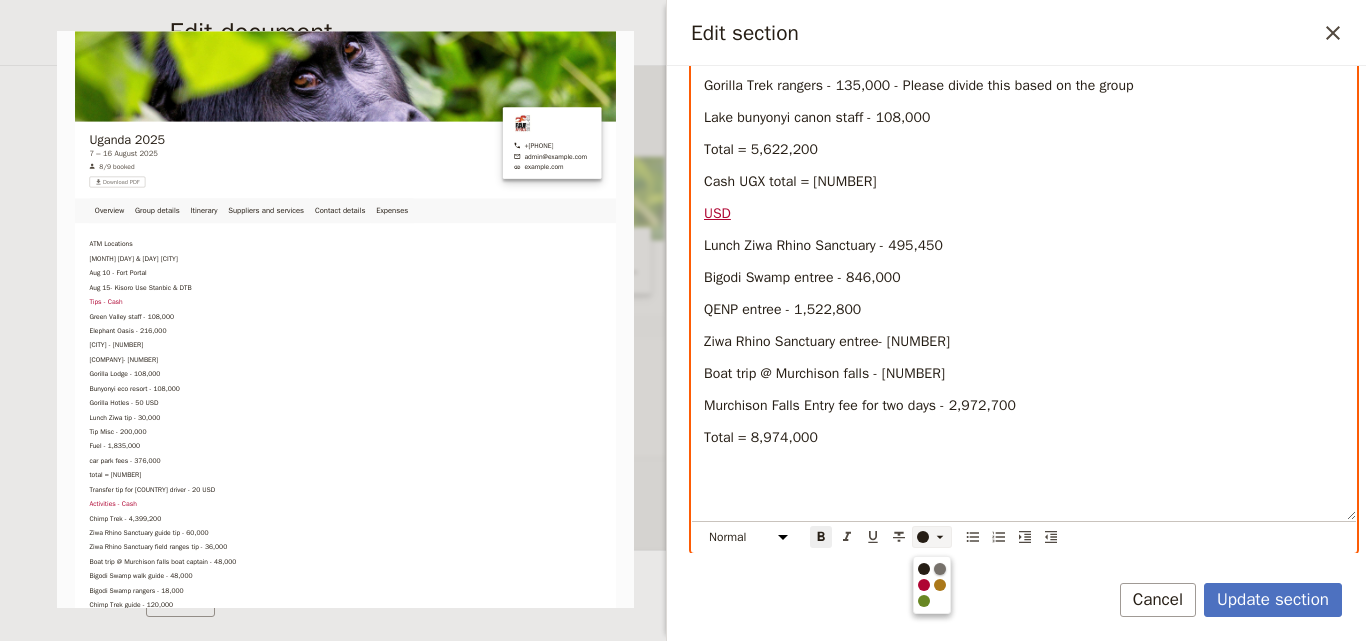 click on "ATM Locations Aug 6 & 7 Entebbe Aug 10 - Fort Portal Aug 15- Kisoro Use Stanbic & DTB Tips - Cash Green Valley staff - 108,000 Elephant Oasis - 216,000 Kibale - 108,000 Enganzi Lodge- 216,000 Gorilla Lodge - 108,000 Bunyonyi eco resort - 108,000 Gorilla Hotles - 108,000 Transfer tip for [COUNTRY] driver - 20 USD Activities - Cash Chimp Trek - 4,399,200 Ziwa Rhino Sanctuary guide tip - 60,000 Ziwa Rhino Sanctuary field ranges tip - 36,000 Boat trip @ Murchison falls boat captain - 48,000 Bigodi Swamp walk guide - 48,000 Bigodi Swamp rangers - 18,000 Chimp Trek guide - 120,000 Chimp trek rangers/ trekking team - 80,000 Chimp trek / Armer rangers - 30,000 Gorilla Trek guide - 270,000 - Please divide this based on the group Gorilla Trek team - 270,000 - Please divide this based on the group Gorilla Trek rangers - 135,000 - Please divide this based on the group Lake bunyonyi canon staff - 108,000 USD" at bounding box center (1024, -186) 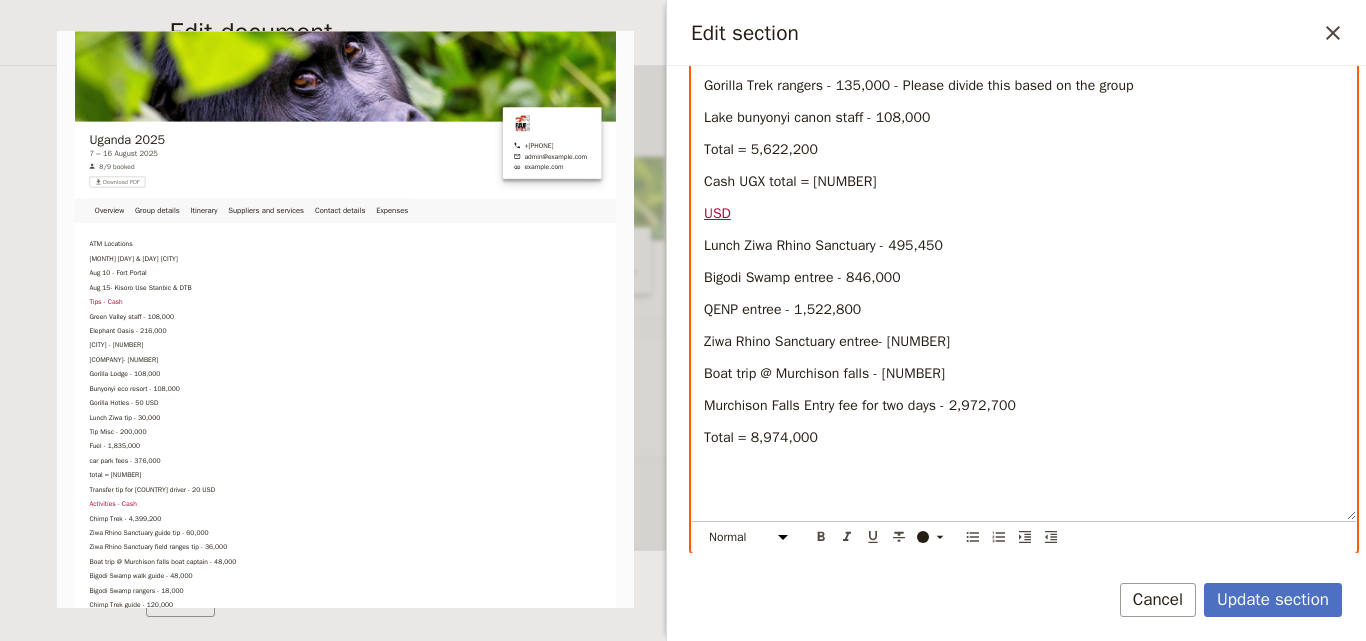 type 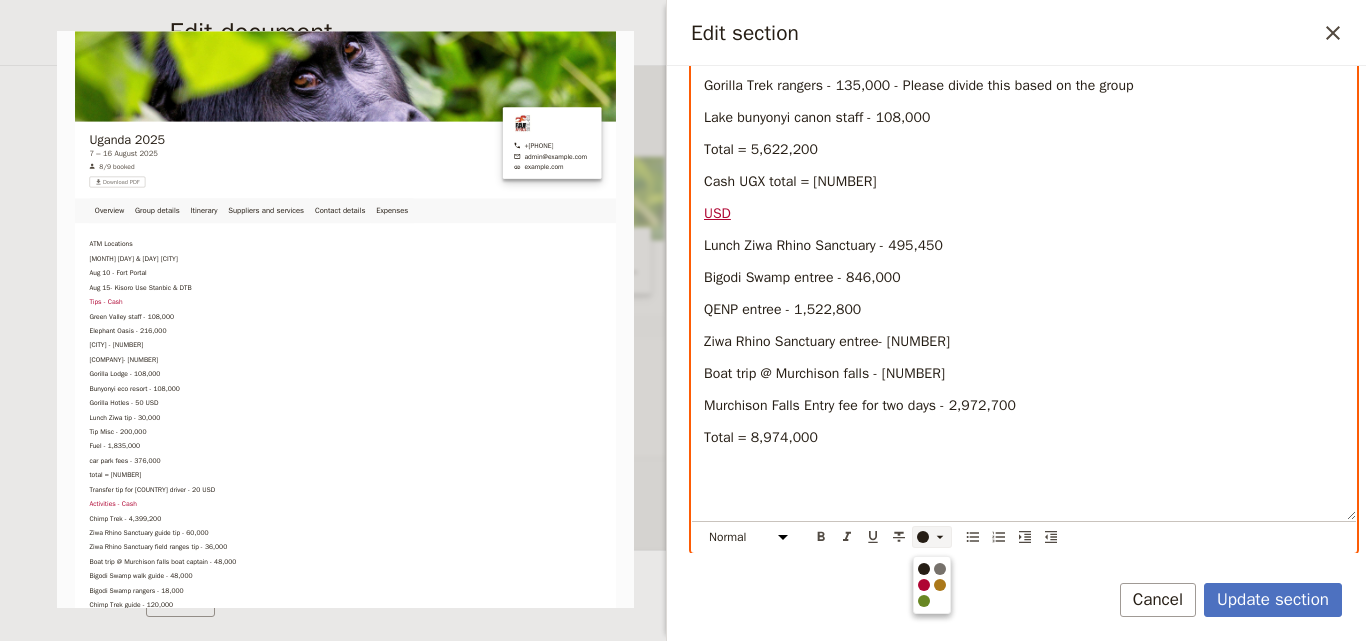 click on "Bigodi Swamp entree - 846,000" at bounding box center [1024, 278] 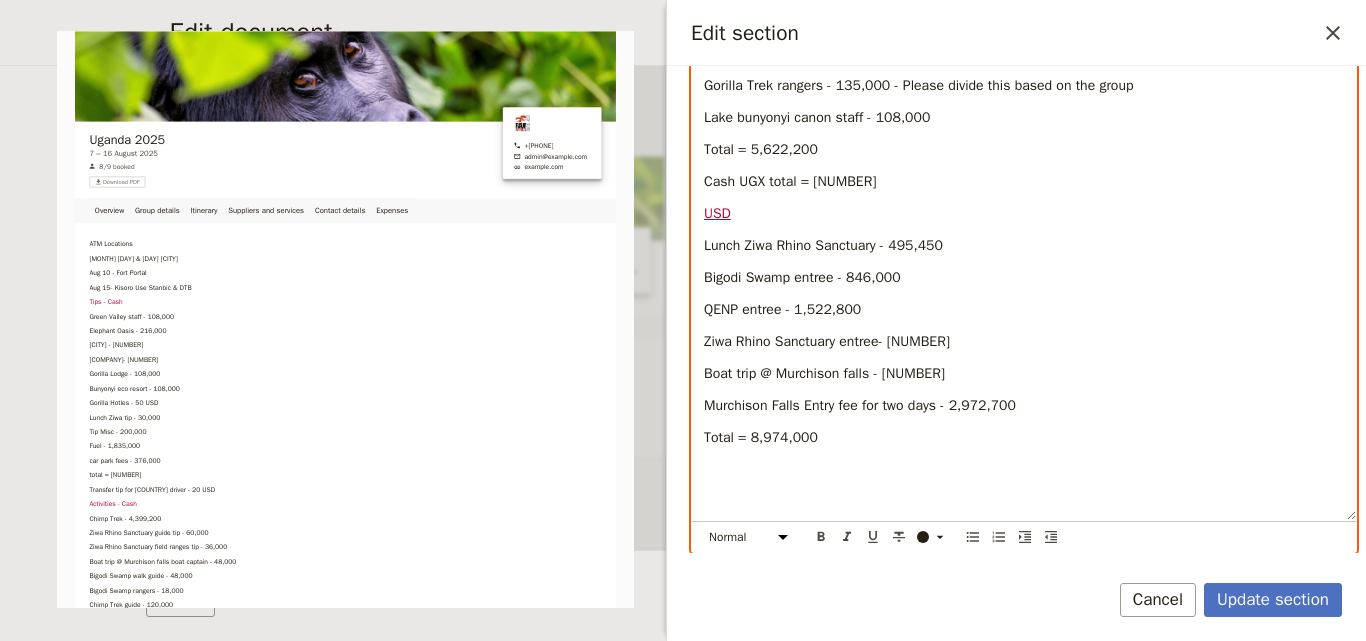click on "ATM Locations Aug 6 & 7 Entebbe Aug 10 - Fort Portal Aug 15- Kisoro Use Stanbic & DTB Tips - Cash Green Valley staff - 108,000 Elephant Oasis - 216,000 Kibale - 108,000 Enganzi Lodge- 216,000 Gorilla Lodge - 108,000 Bunyonyi eco resort - 108,000 Gorilla Hotles - 108,000 Transfer tip for [COUNTRY] driver - 20 USD Activities - Cash Chimp Trek - 4,399,200 Ziwa Rhino Sanctuary guide tip - 60,000 Ziwa Rhino Sanctuary field ranges tip - 36,000 Boat trip @ Murchison falls boat captain - 48,000 Bigodi Swamp walk guide - 48,000 Bigodi Swamp rangers - 18,000 Chimp Trek guide - 120,000 Chimp trek rangers/ trekking team - 80,000 Chimp trek / Armer rangers - 30,000 Gorilla Trek guide - 270,000 - Please divide this based on the group Gorilla Trek team - 270,000 - Please divide this based on the group Gorilla Trek rangers - 135,000 - Please divide this based on the group Lake bunyonyi canon staff - 108,000 USD" at bounding box center [1024, -186] 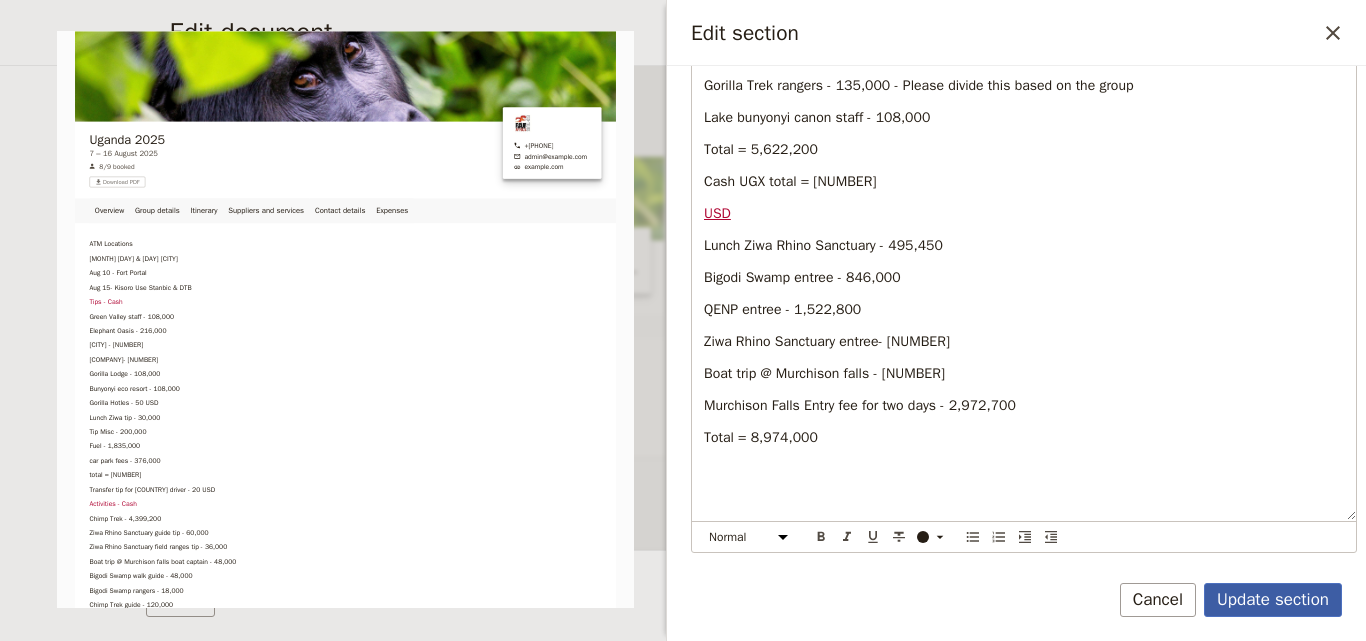 click on "Update section" at bounding box center [1273, 600] 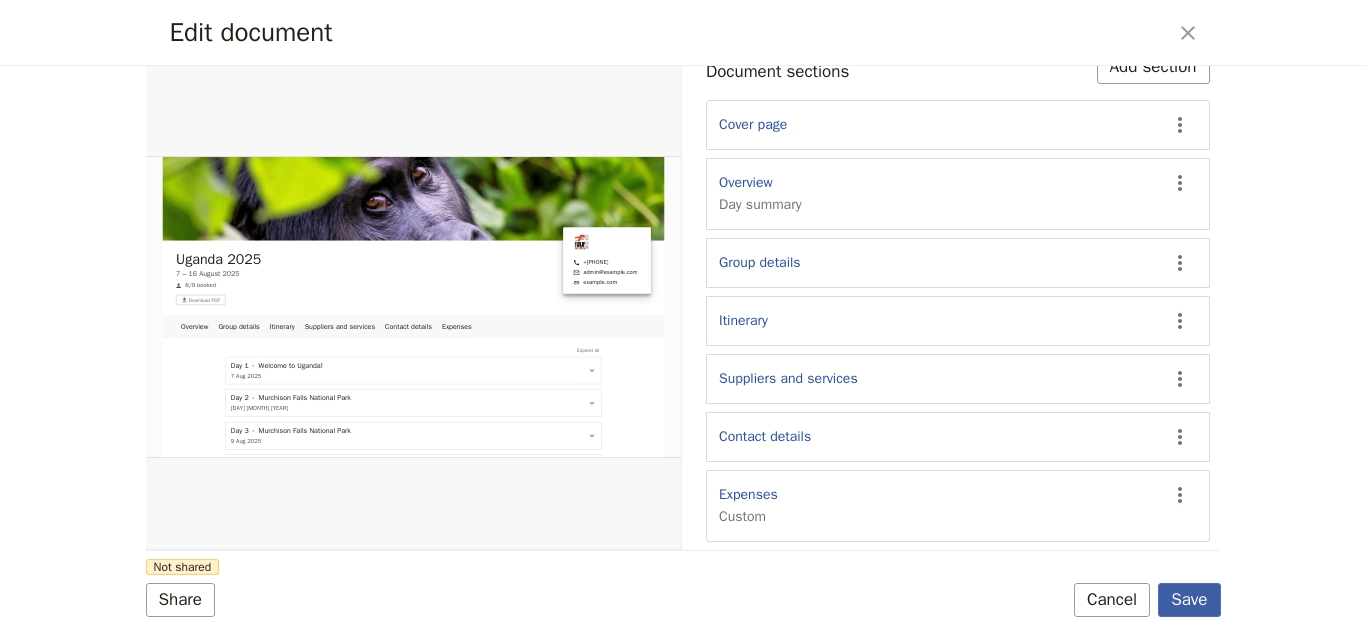 click on "Save" at bounding box center (1189, 600) 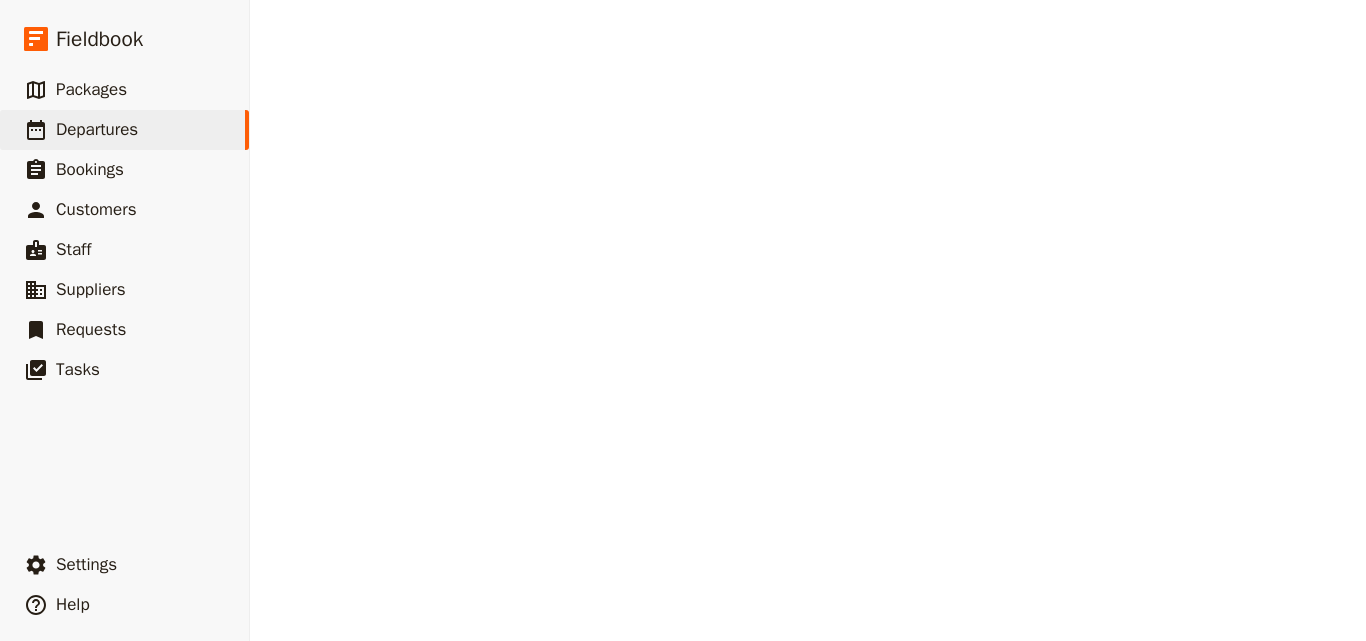 scroll, scrollTop: 0, scrollLeft: 0, axis: both 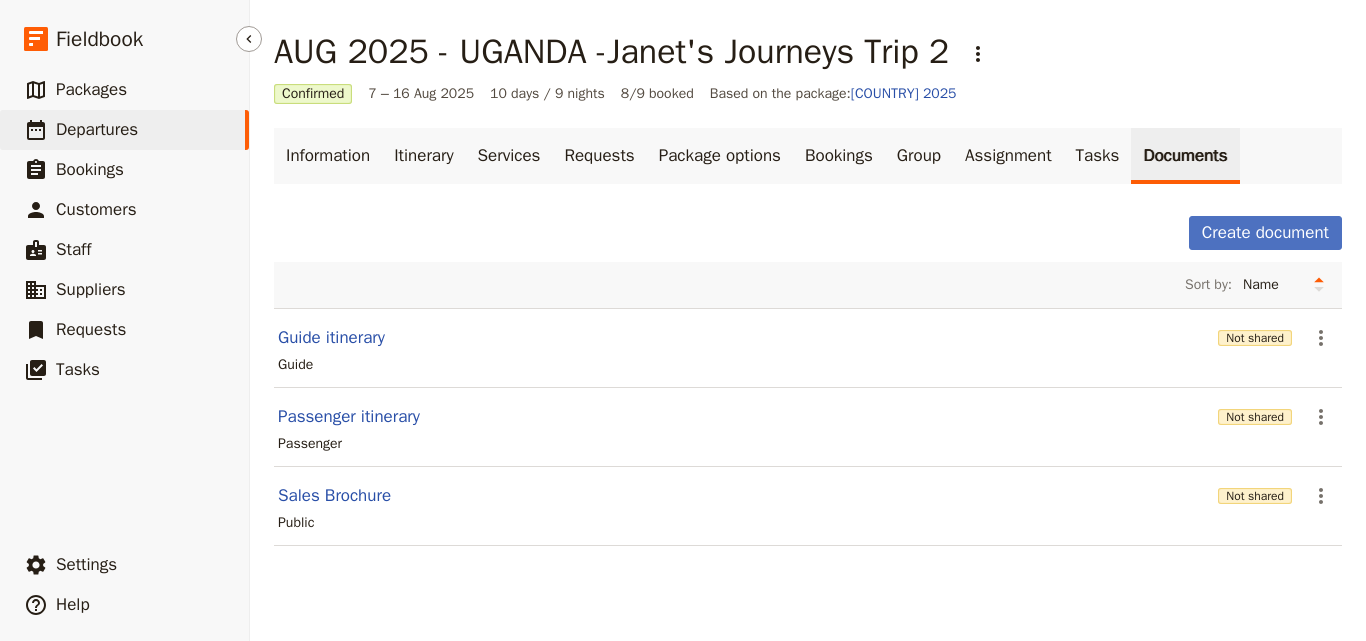 click on "Departures" at bounding box center (97, 129) 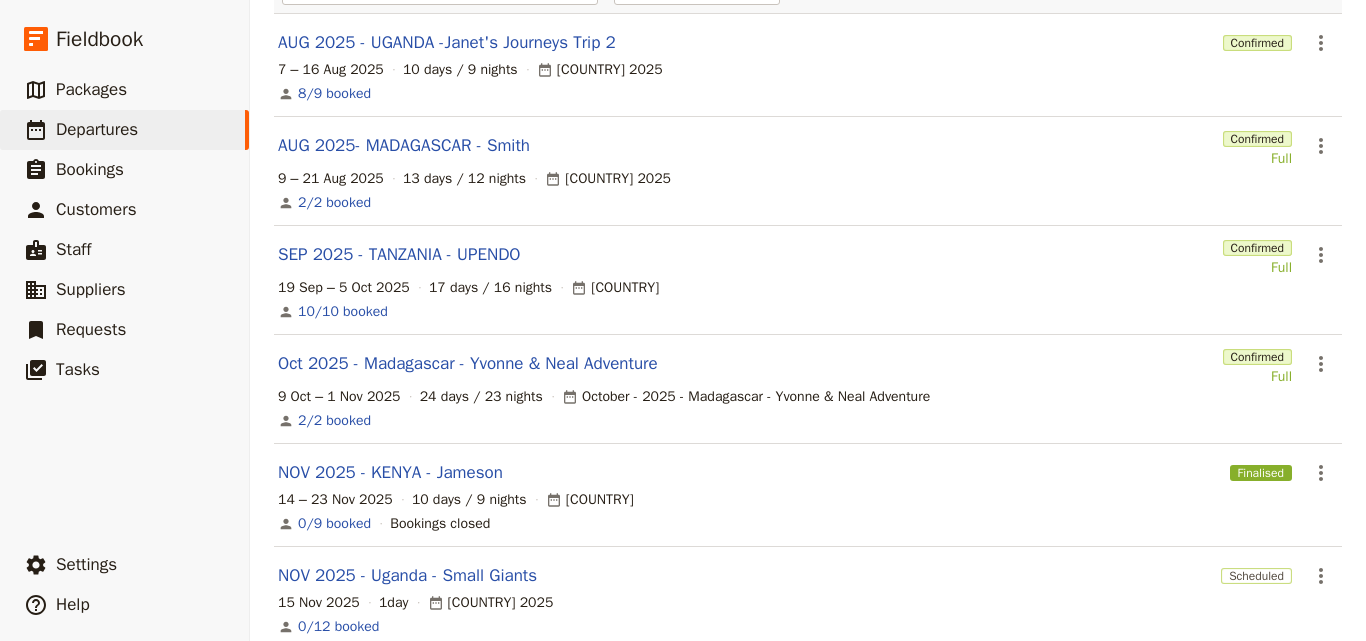 scroll, scrollTop: 132, scrollLeft: 0, axis: vertical 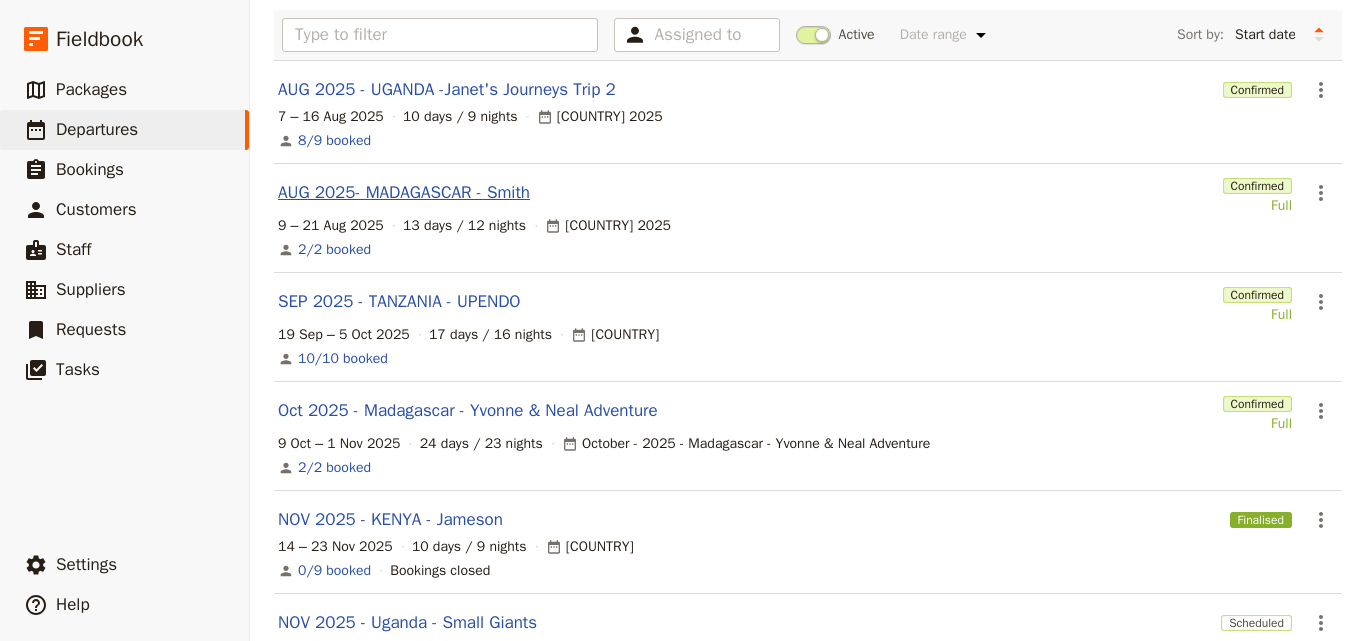 click on "AUG 2025- MADAGASCAR - Smith" at bounding box center [404, 193] 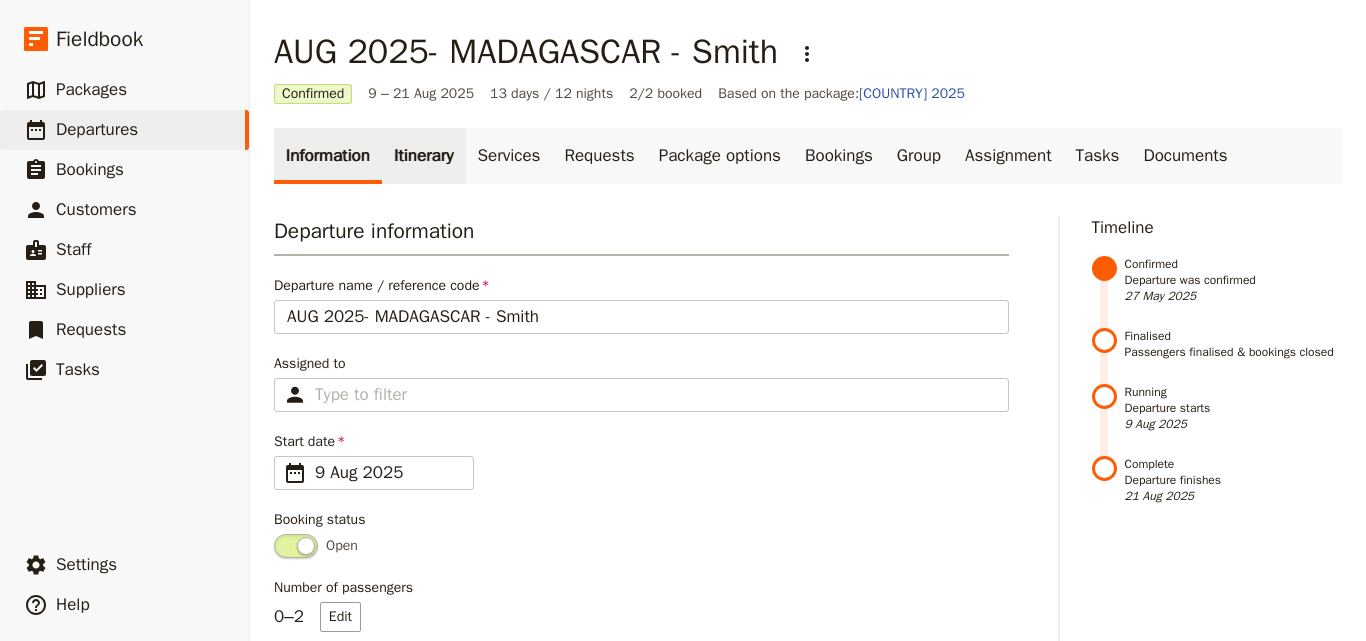click on "Itinerary" at bounding box center [423, 156] 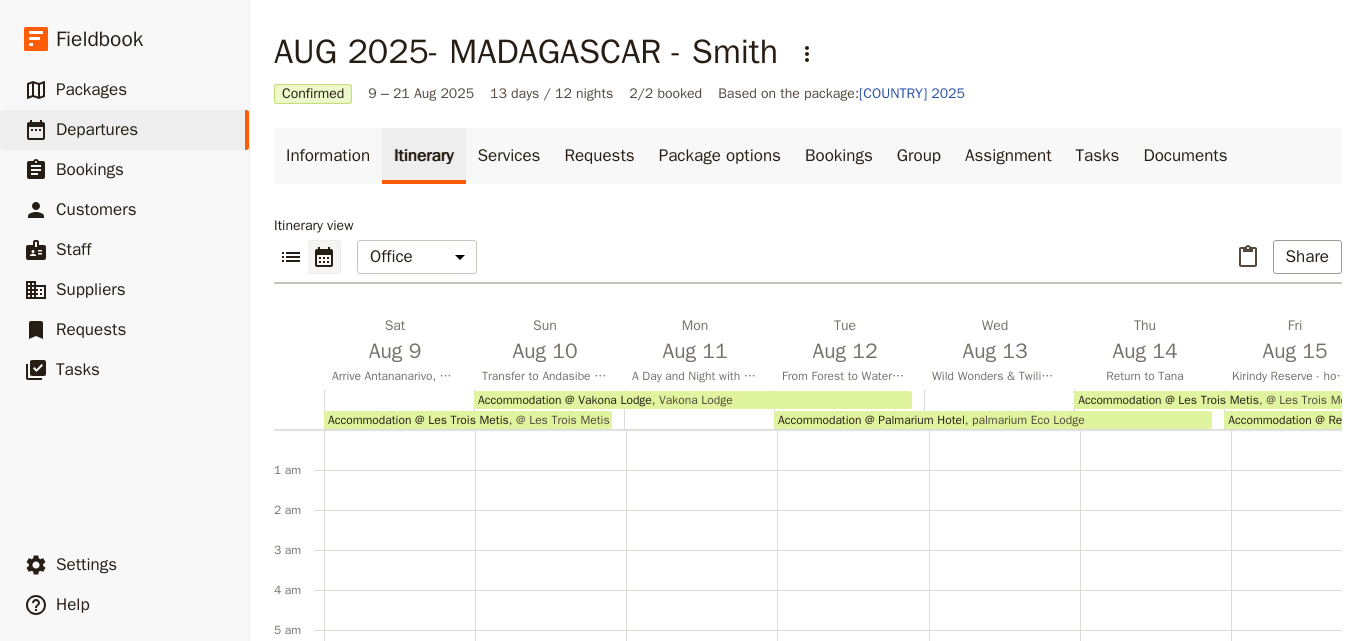 scroll, scrollTop: 220, scrollLeft: 0, axis: vertical 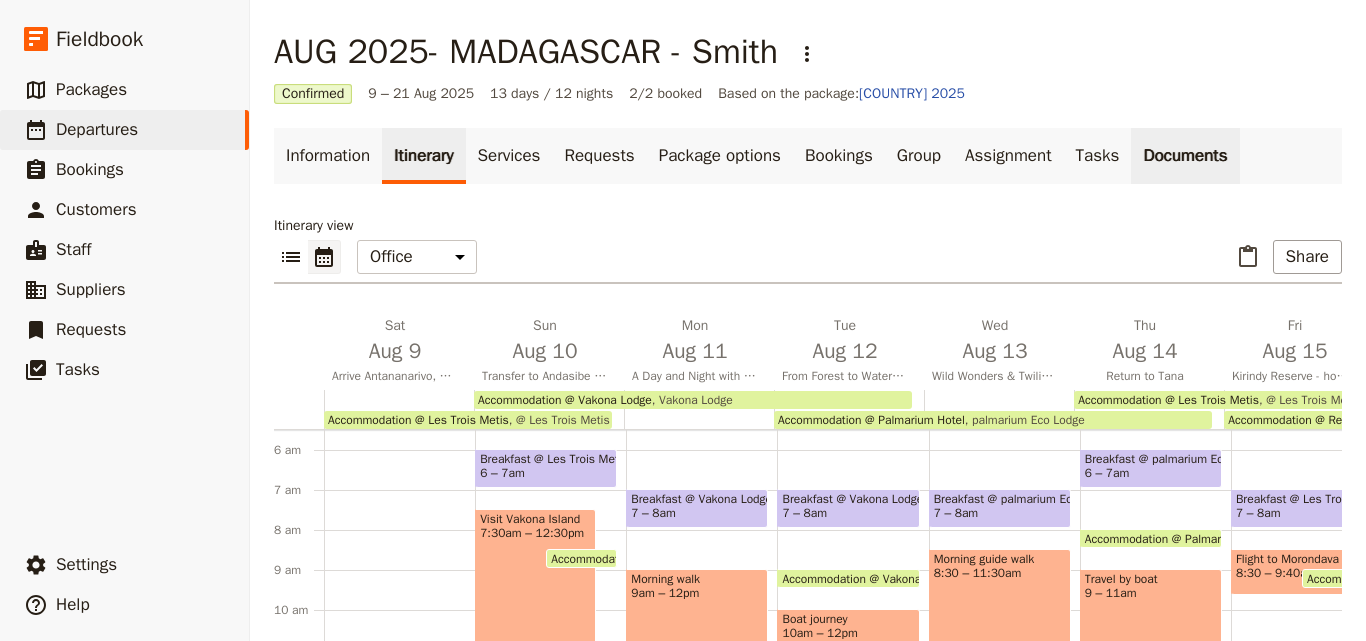 click on "Documents" at bounding box center (1185, 156) 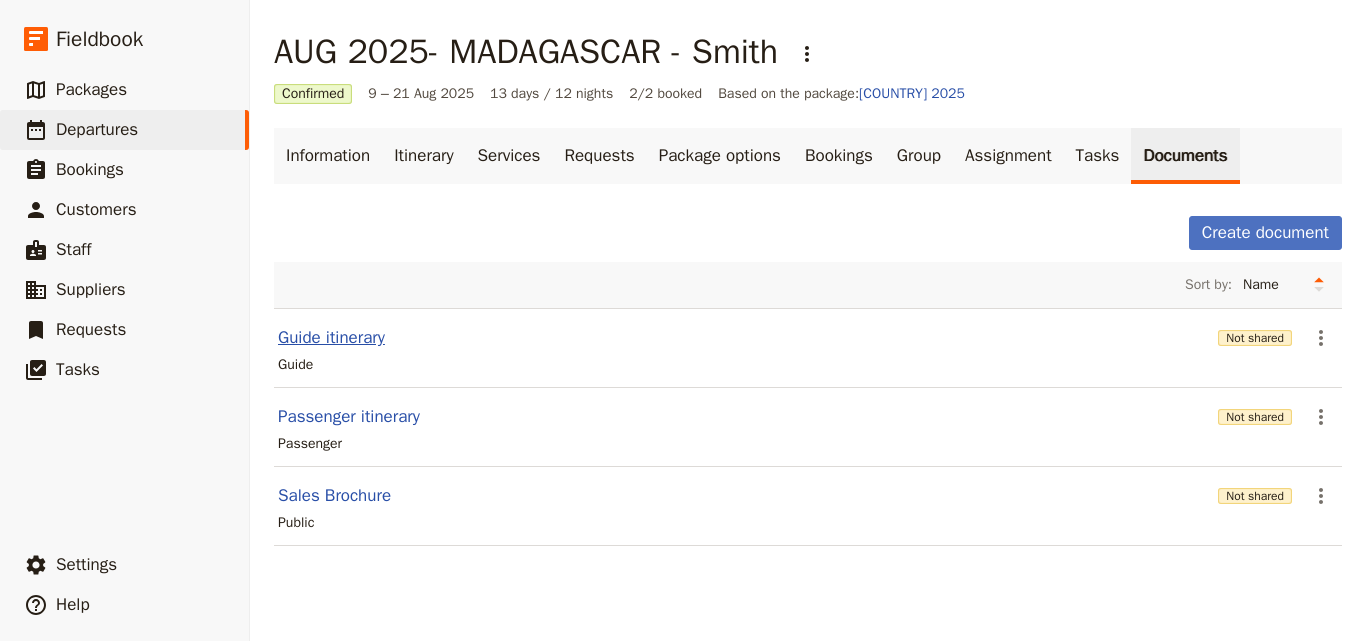 click on "Guide itinerary" at bounding box center (331, 338) 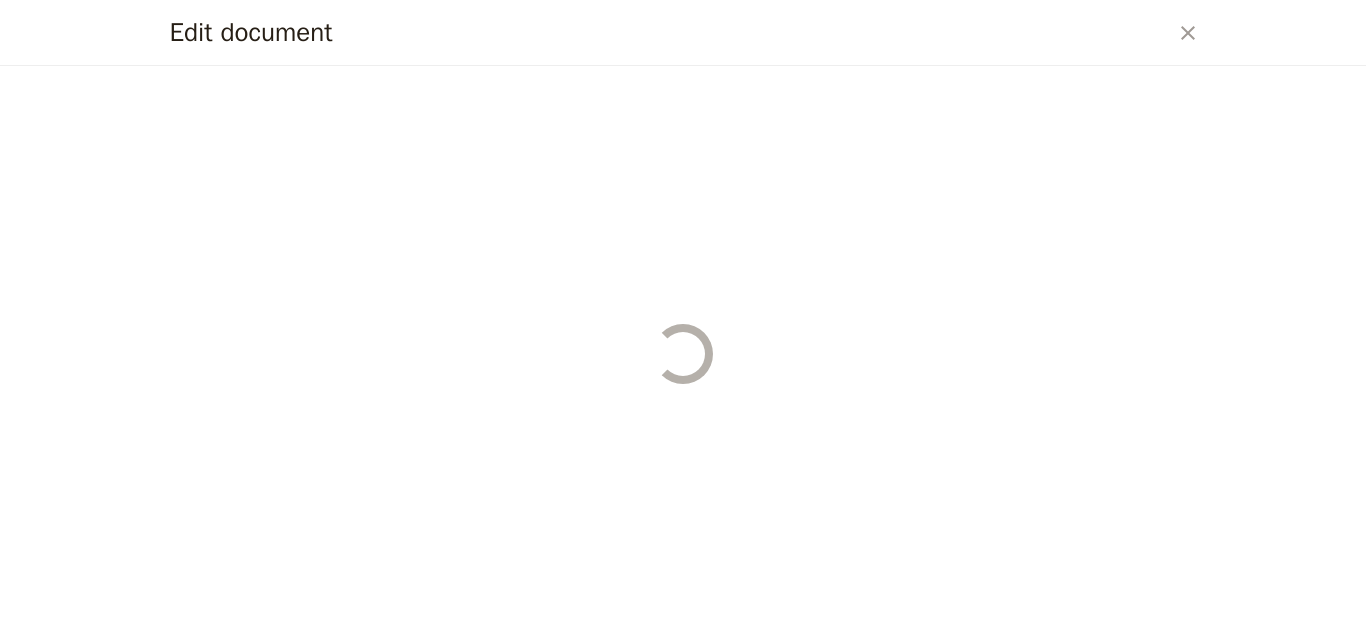 select on "STAFF" 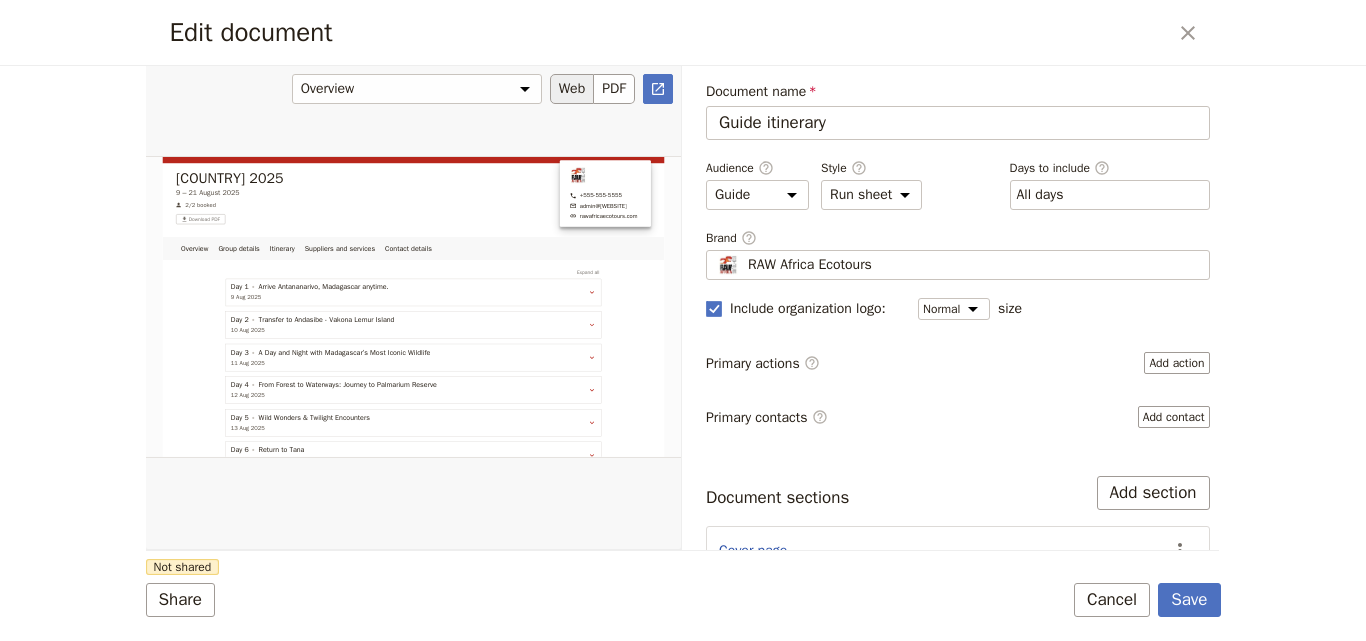 scroll, scrollTop: 0, scrollLeft: 0, axis: both 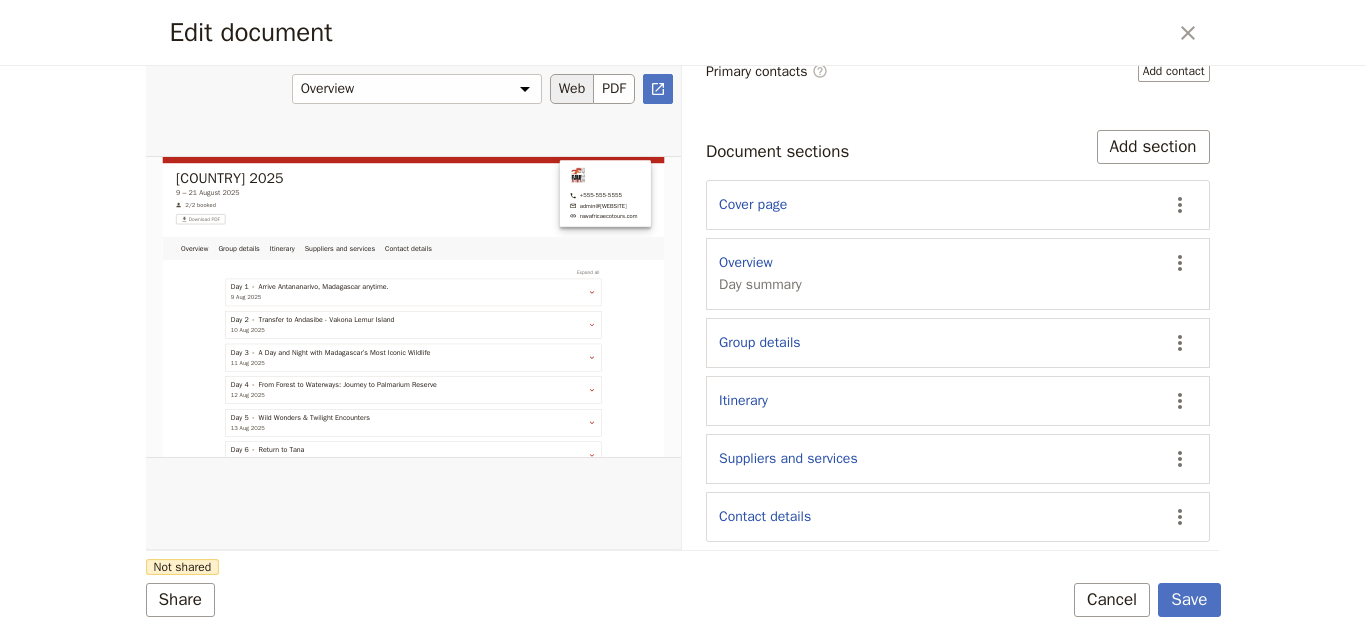 click on "Save" at bounding box center [1189, 600] 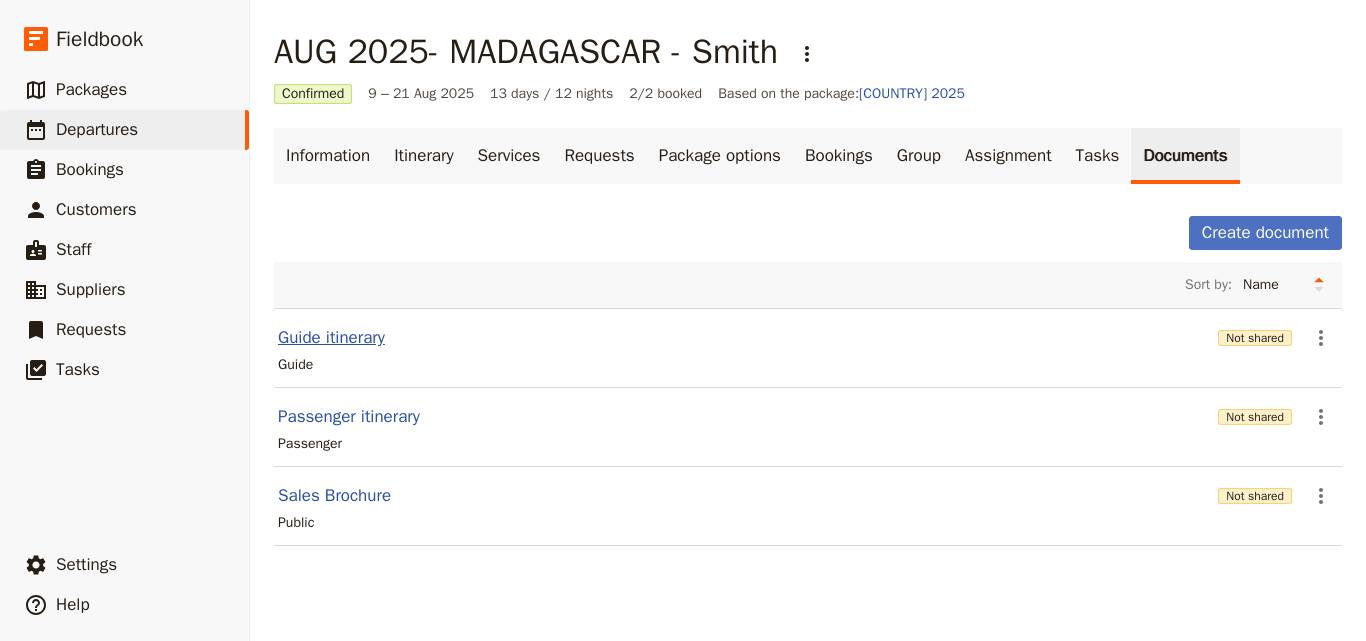 click on "Guide itinerary" at bounding box center (331, 338) 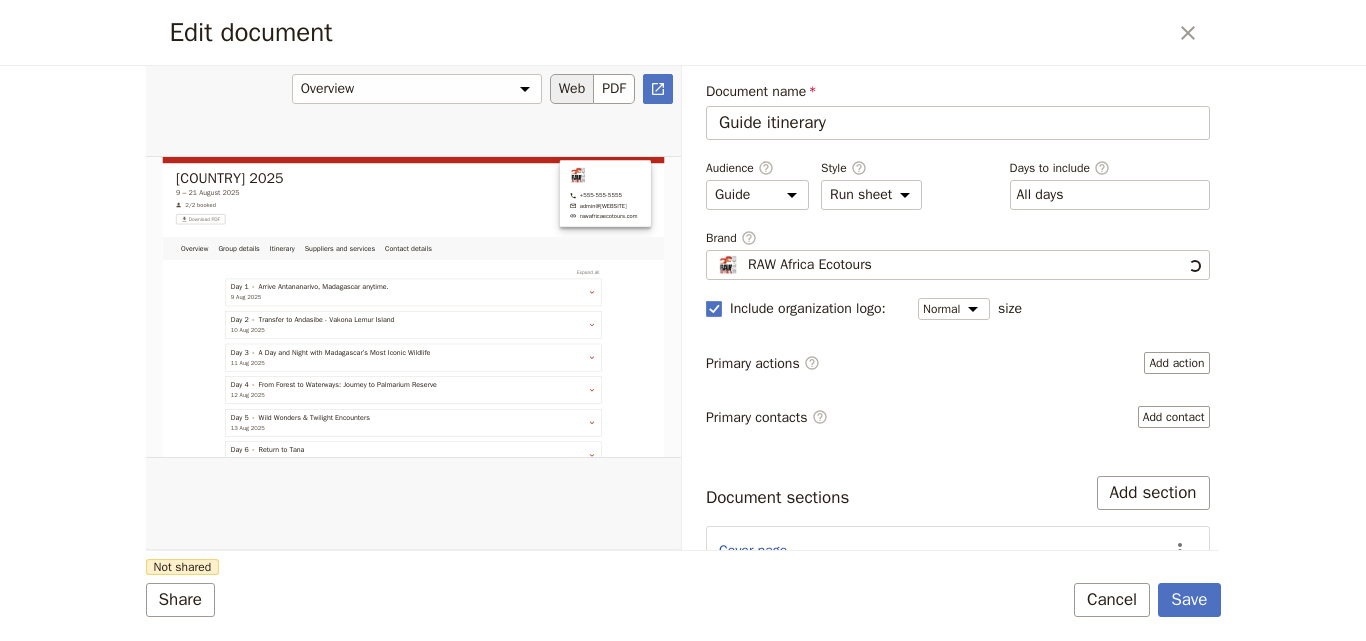 scroll, scrollTop: 0, scrollLeft: 0, axis: both 